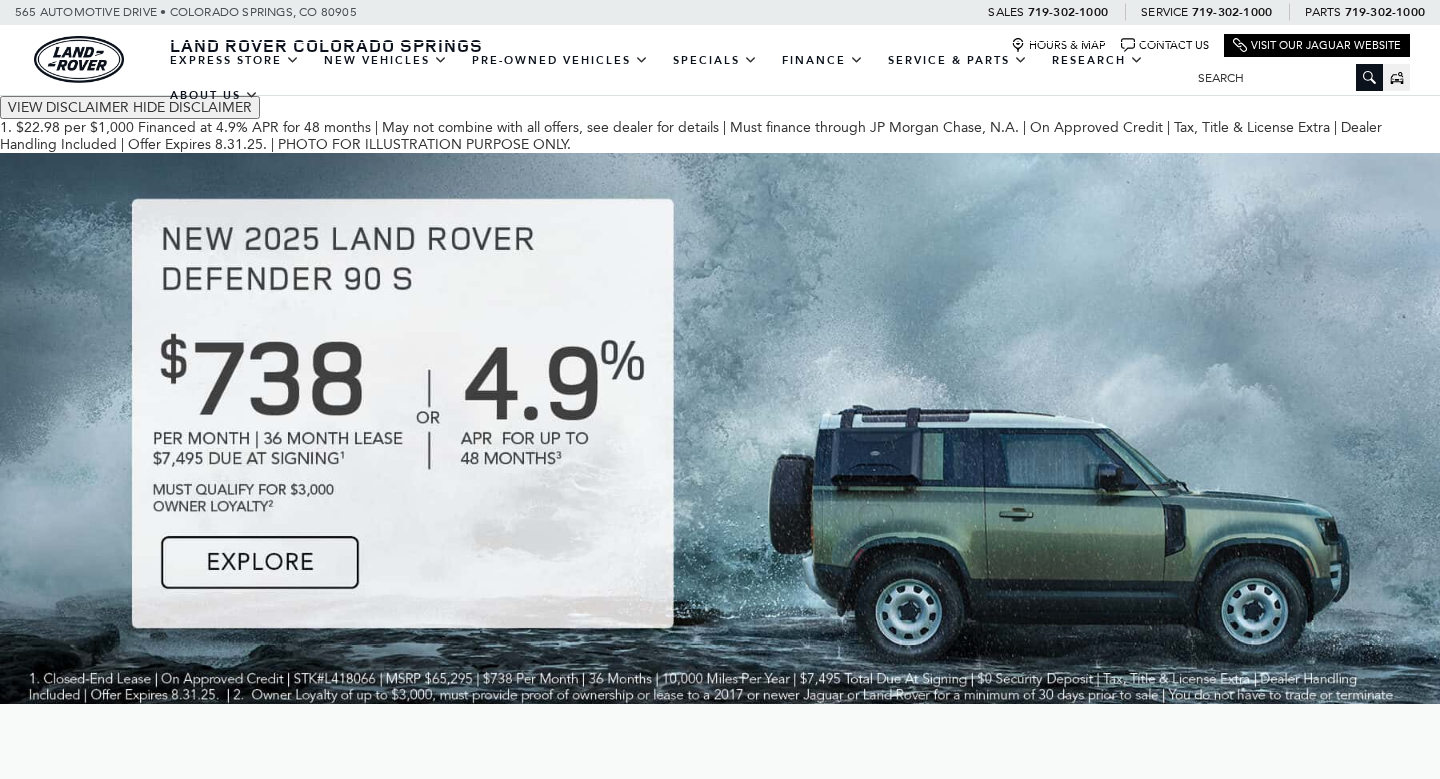 scroll, scrollTop: 0, scrollLeft: 0, axis: both 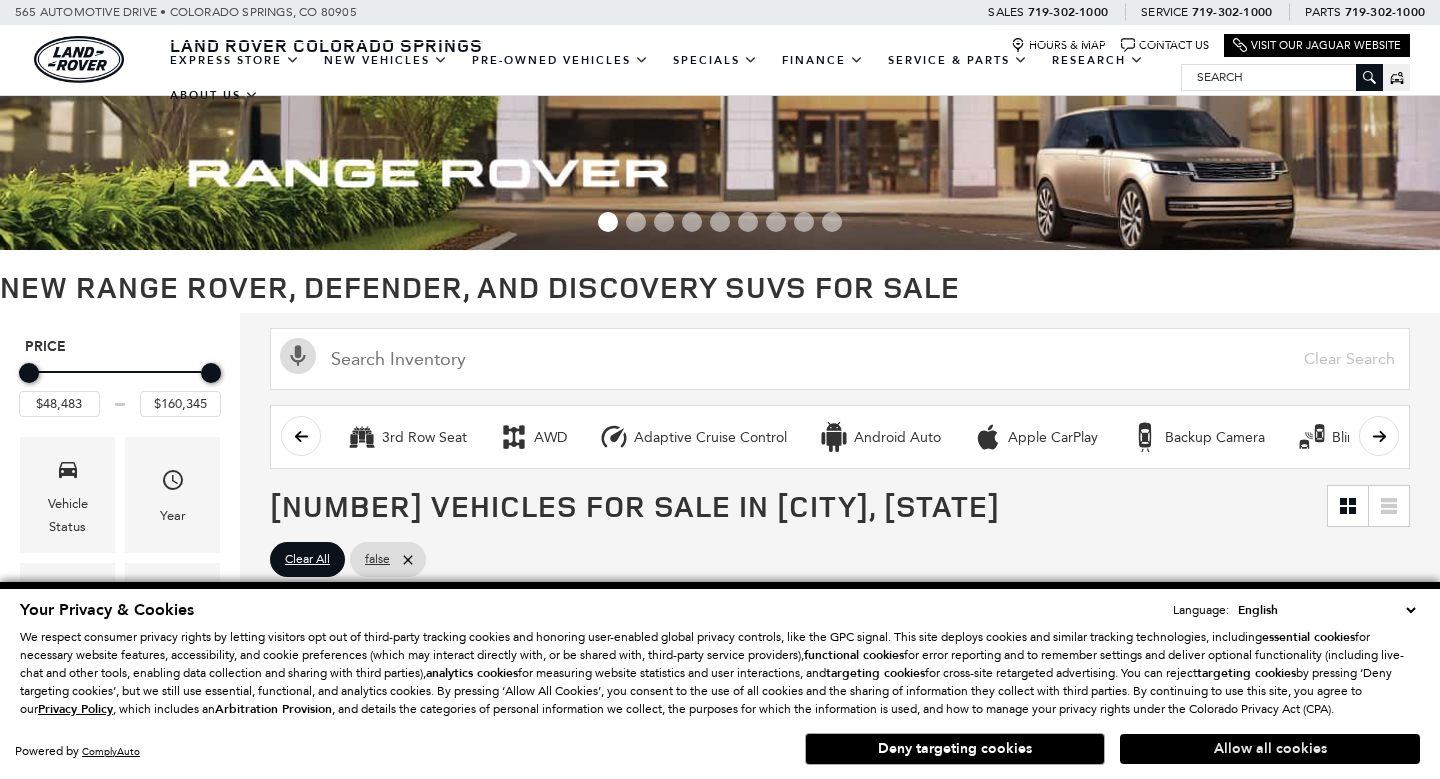 click on "Allow all cookies" at bounding box center (1270, 749) 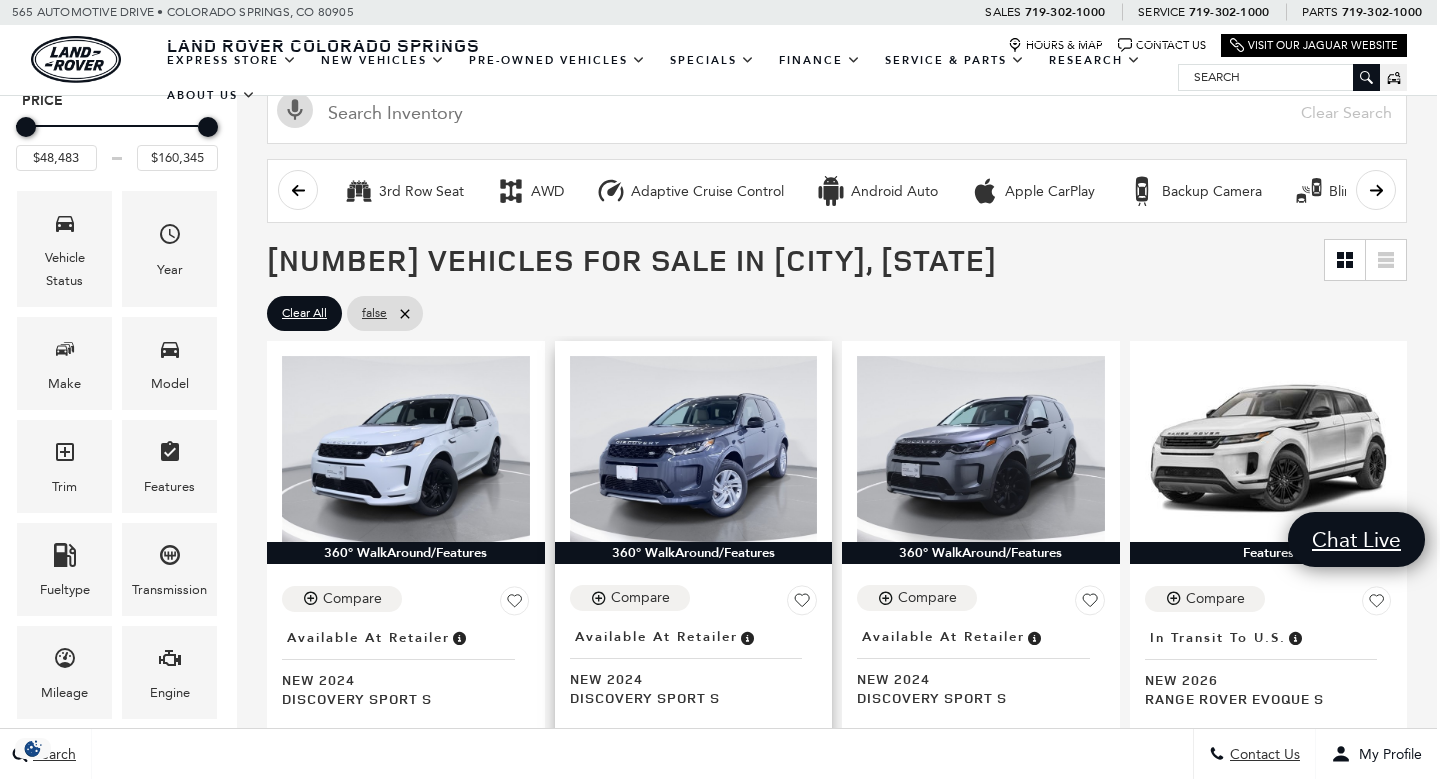 scroll, scrollTop: 246, scrollLeft: 5, axis: both 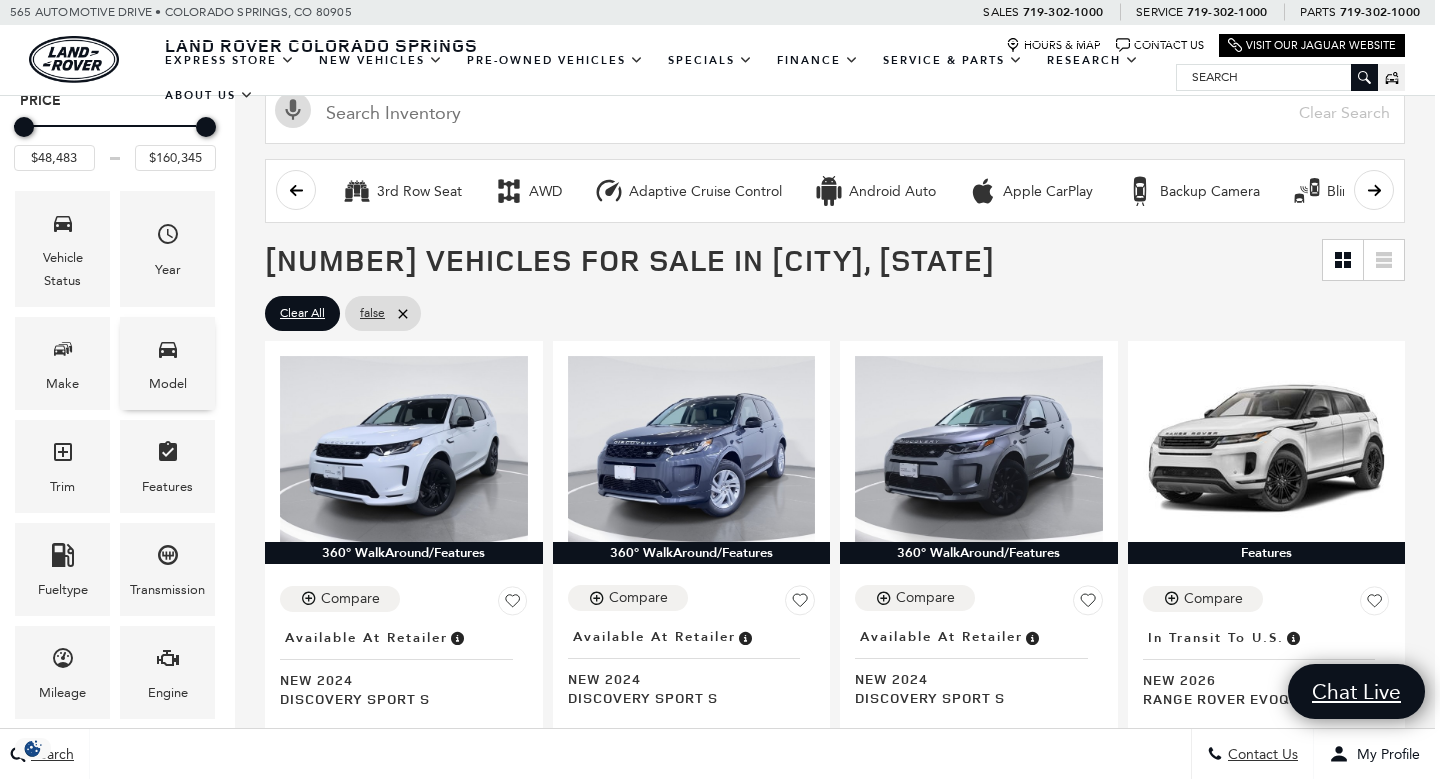 click on "Model" at bounding box center [168, 384] 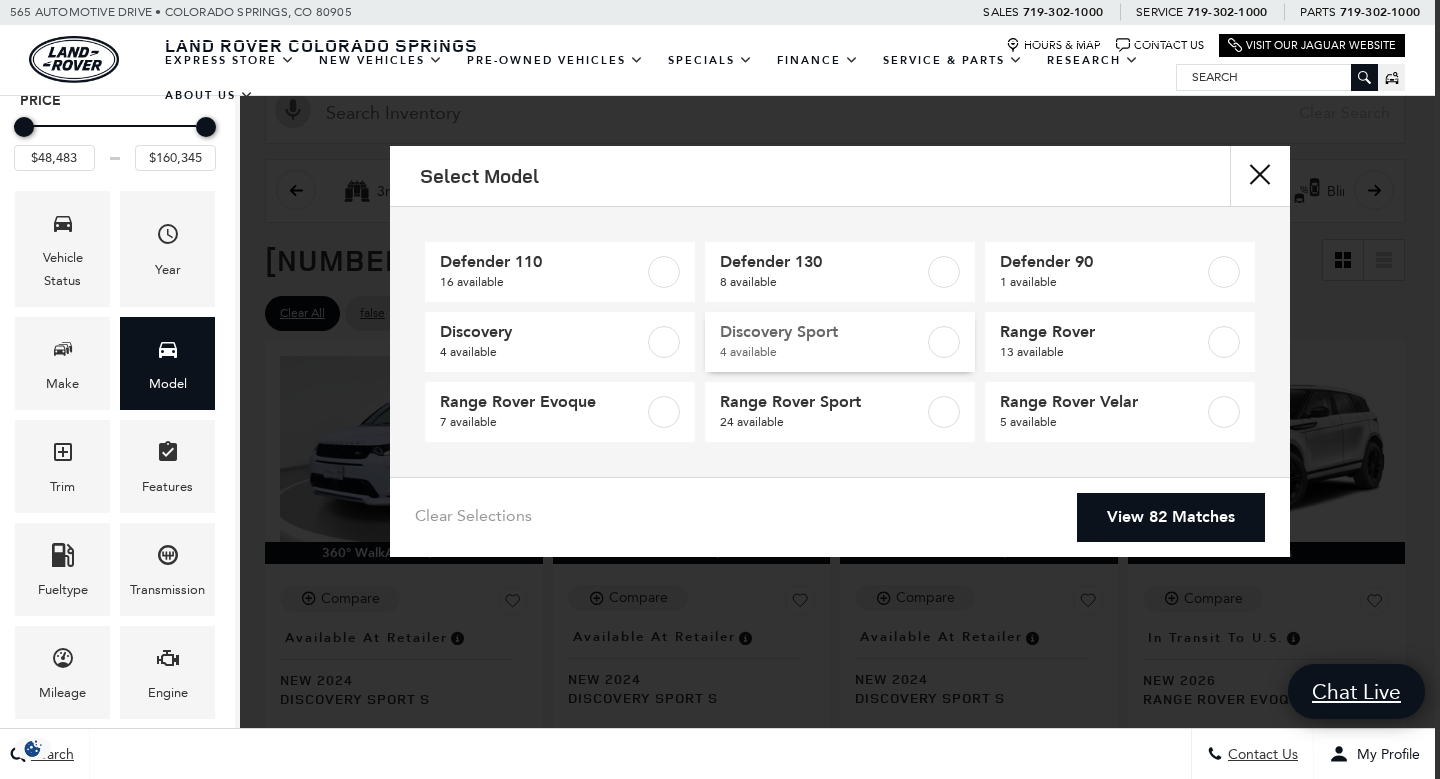 scroll, scrollTop: 0, scrollLeft: 0, axis: both 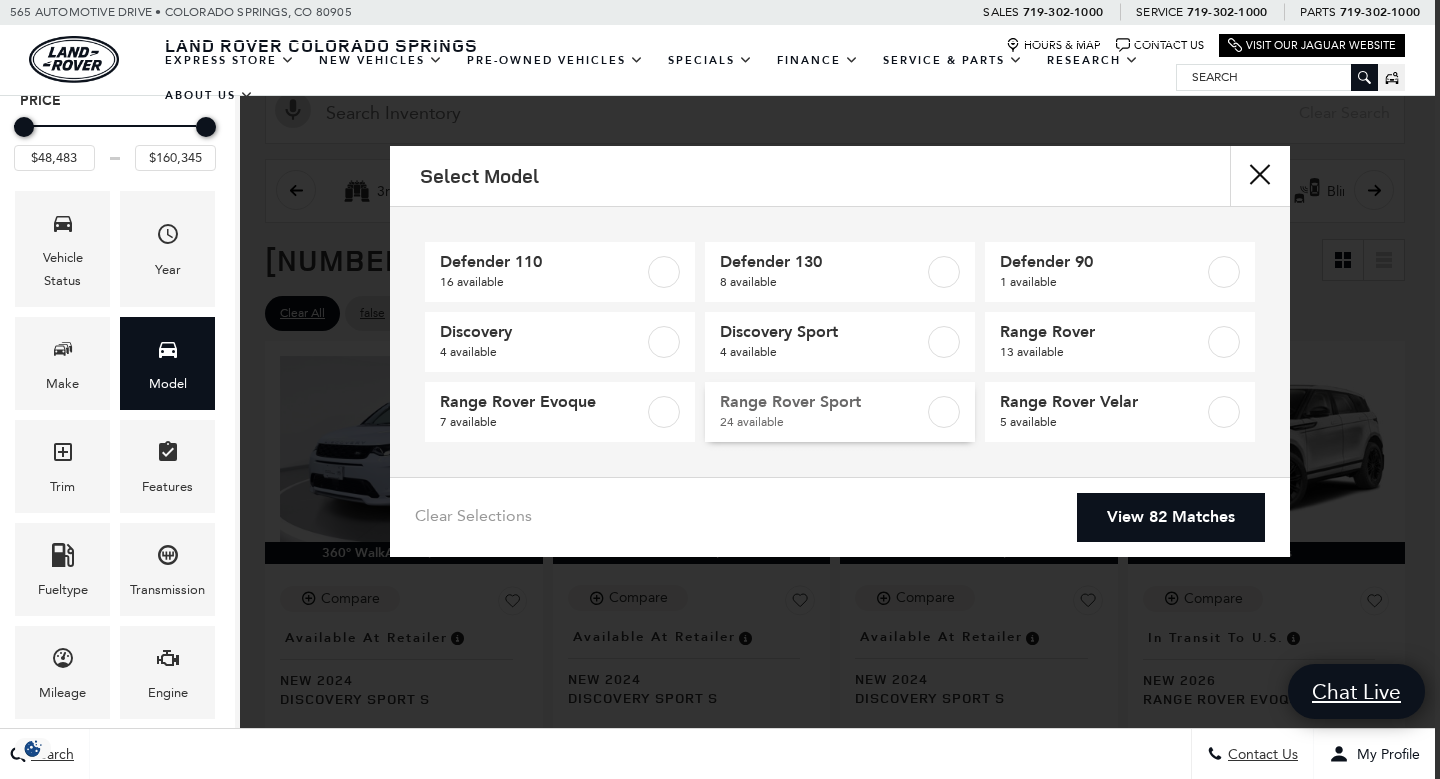 click on "Range Rover Sport" at bounding box center [822, 402] 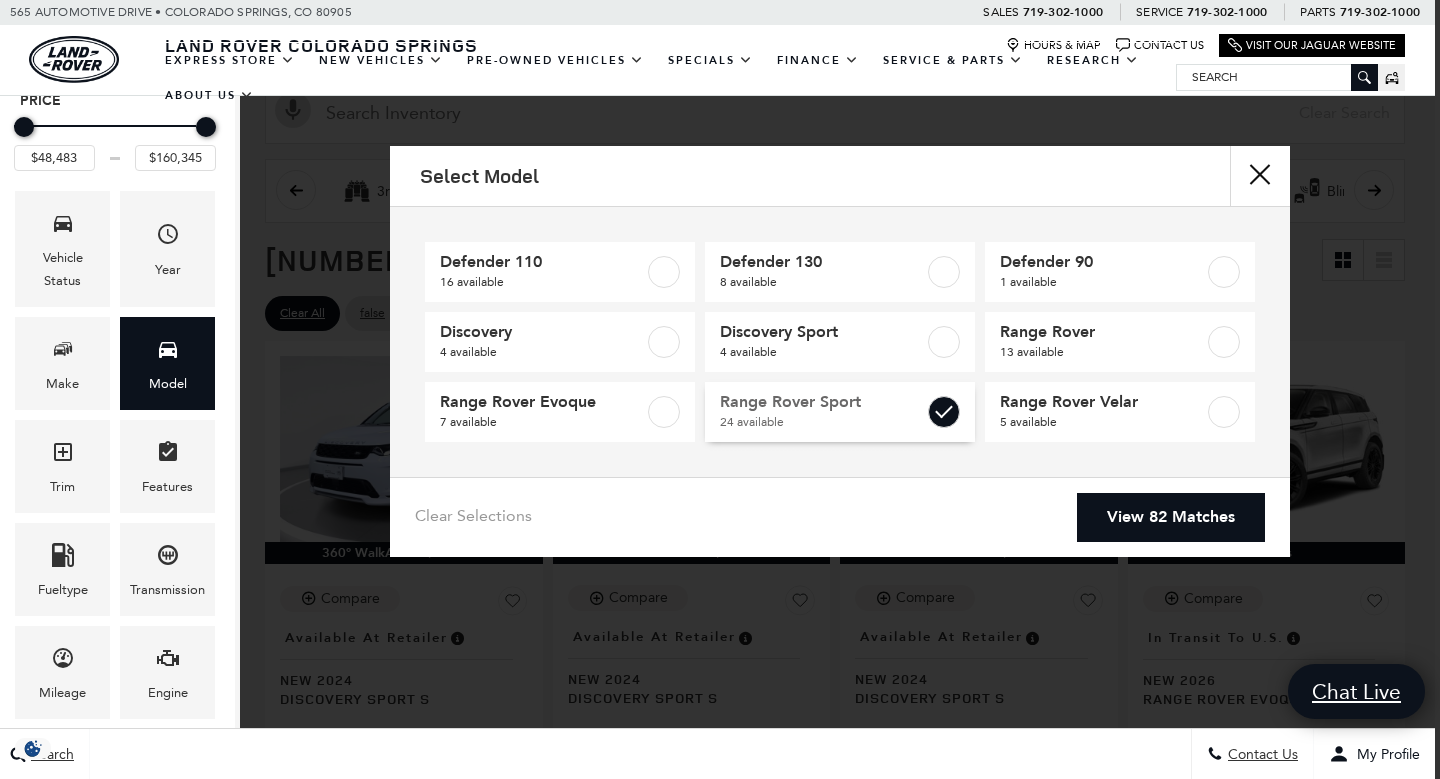 type on "$88,075" 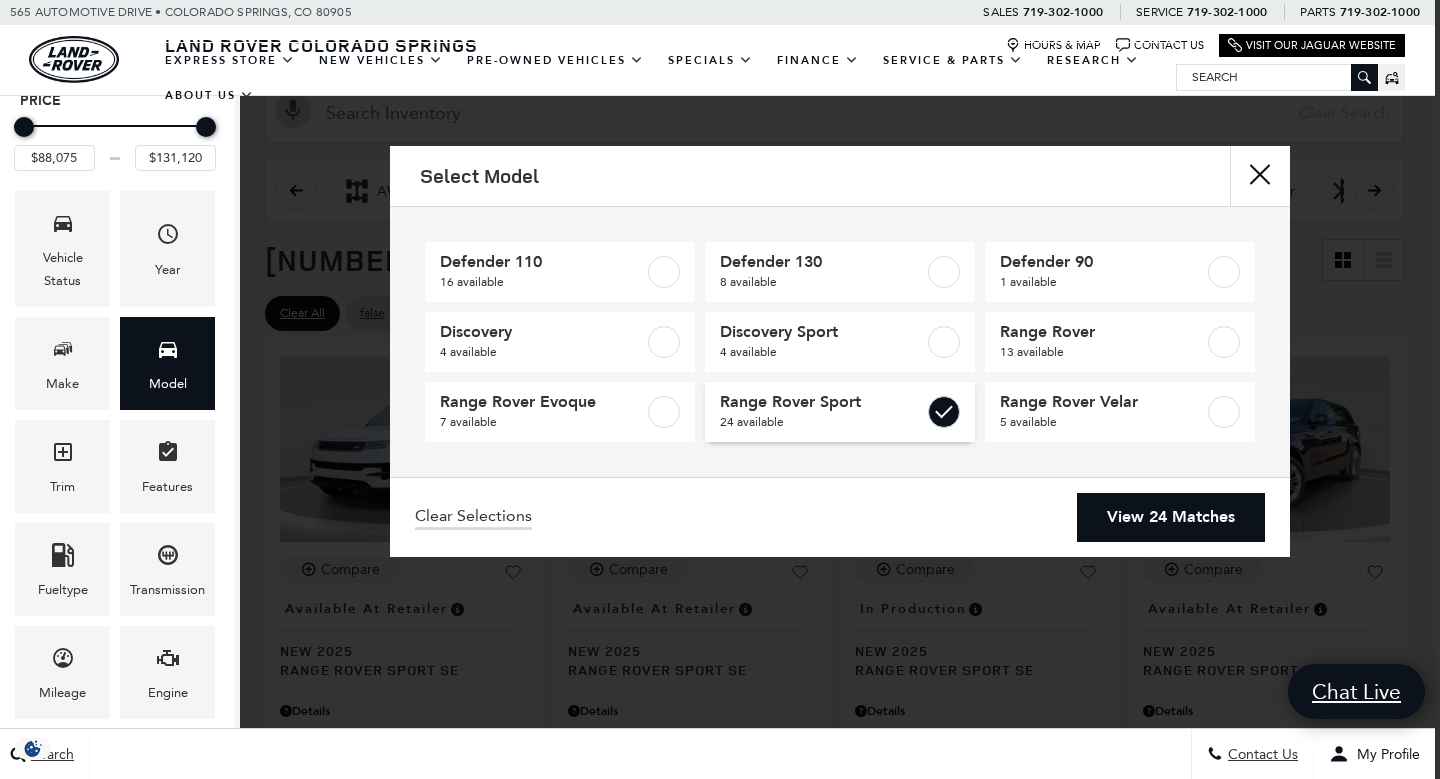 scroll, scrollTop: 0, scrollLeft: 5, axis: horizontal 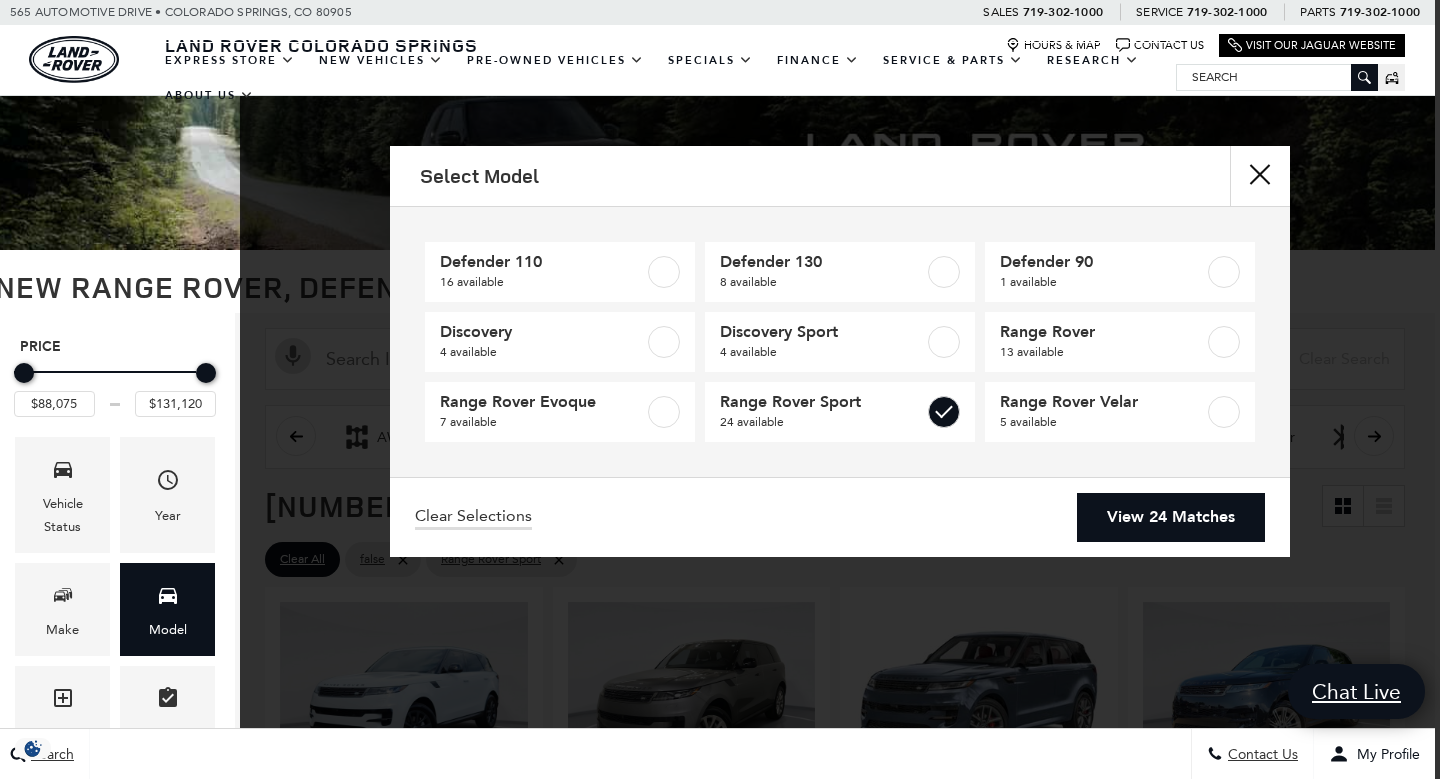 click on "View   24   Matches" at bounding box center [1171, 517] 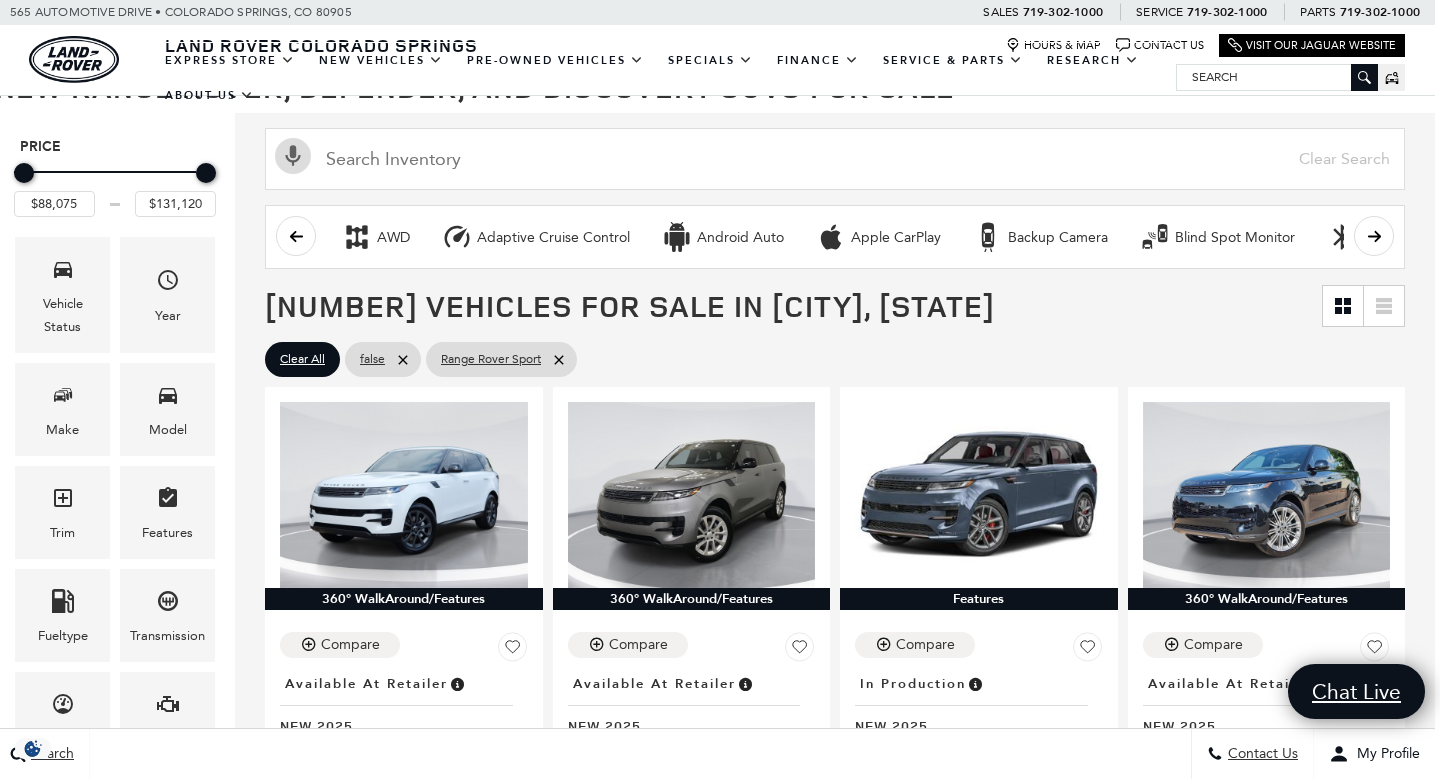 scroll, scrollTop: 205, scrollLeft: 5, axis: both 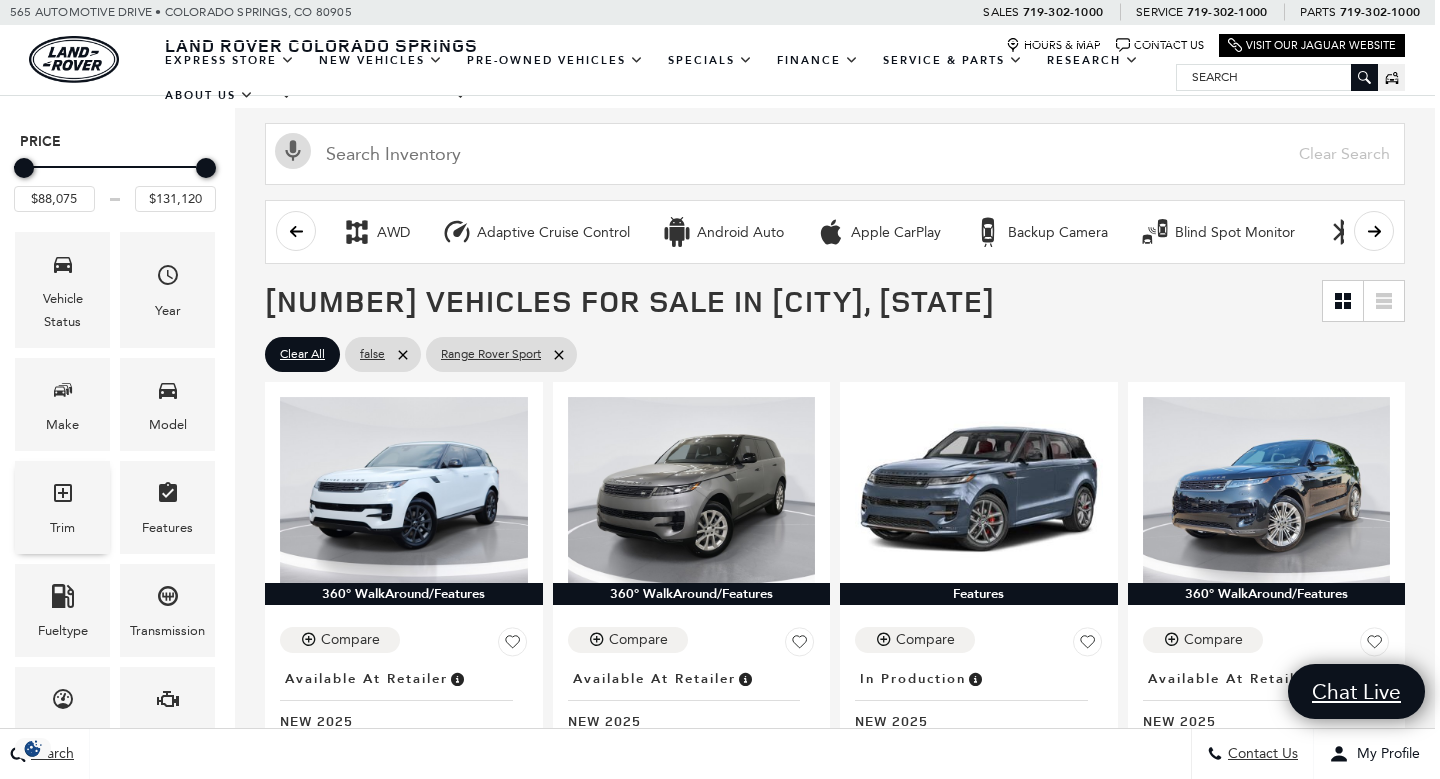 click at bounding box center [63, 496] 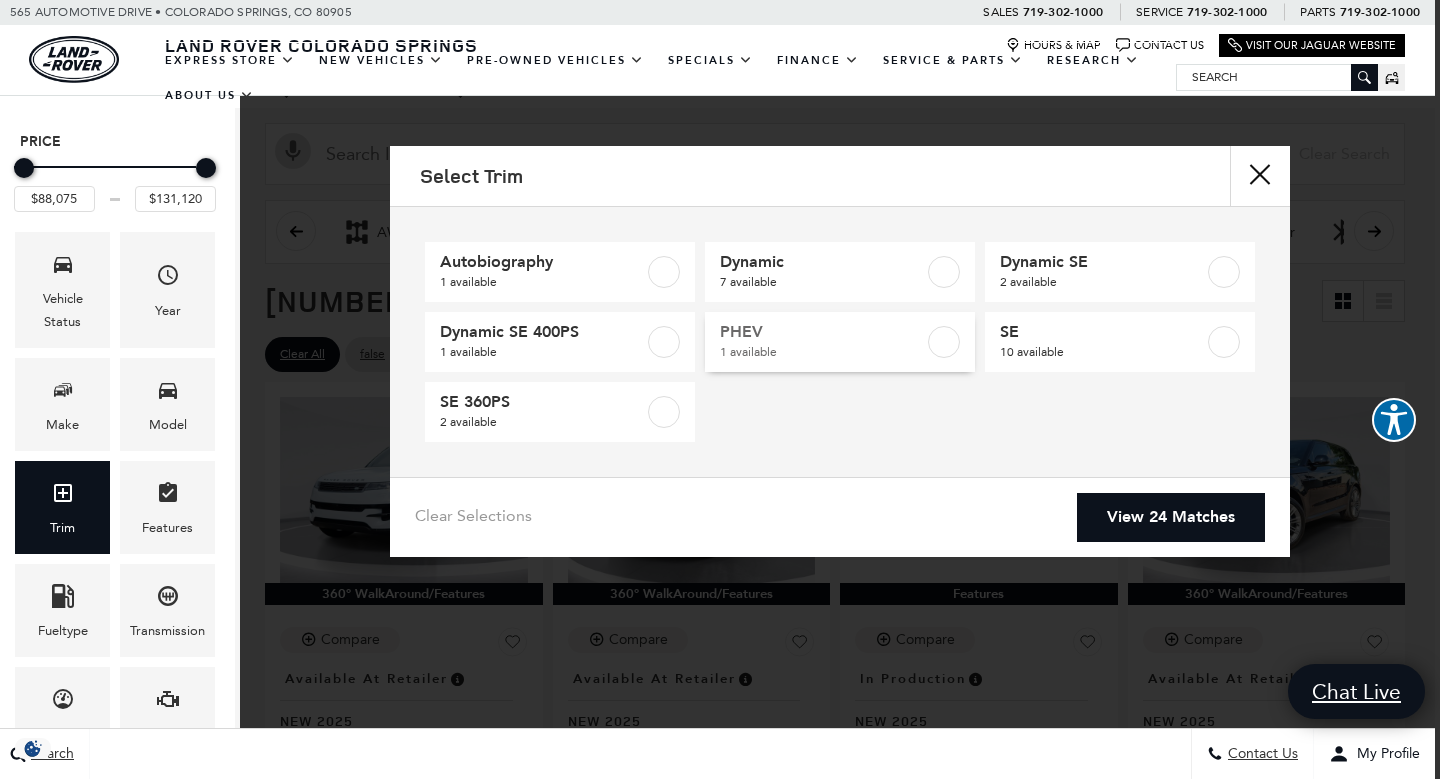 click on "1   available" at bounding box center (822, 352) 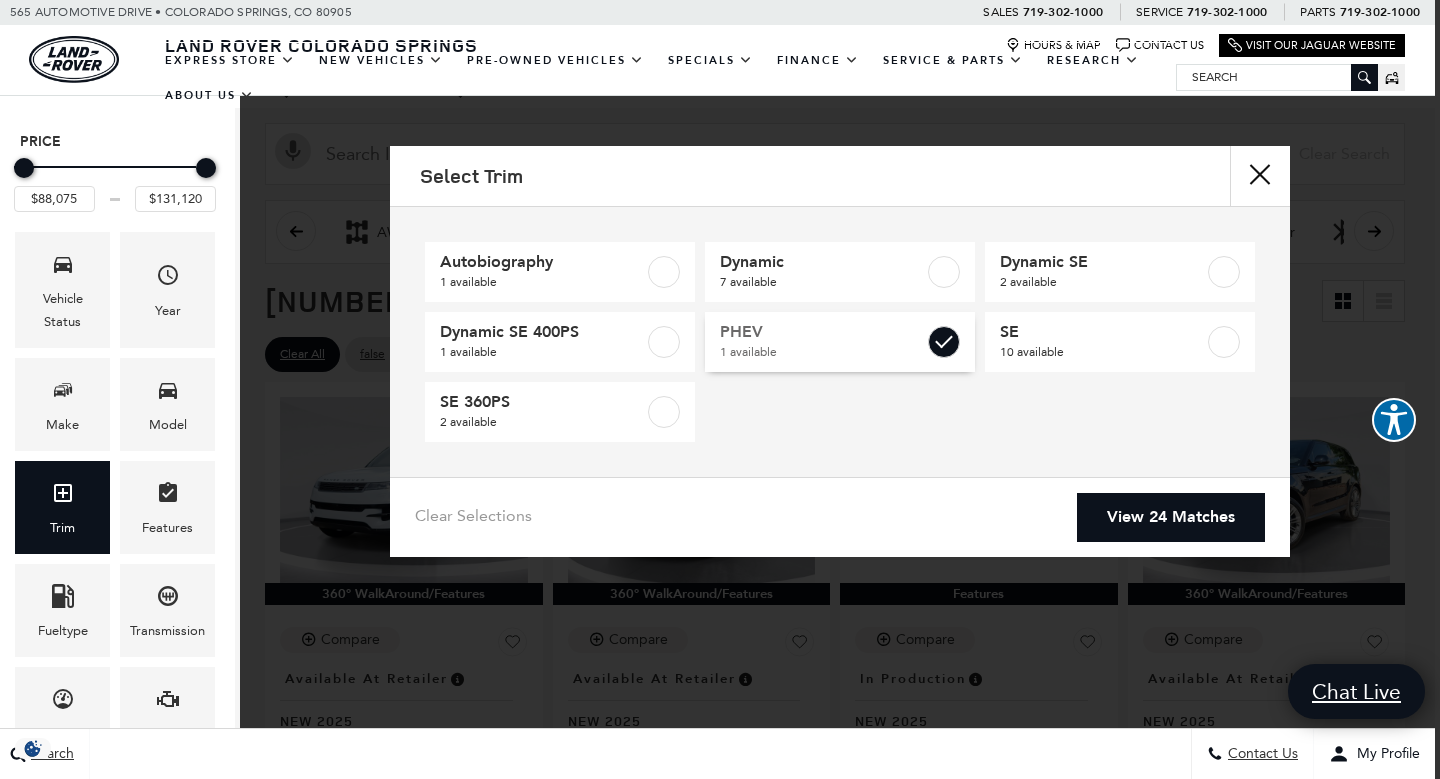 type on "$102,860" 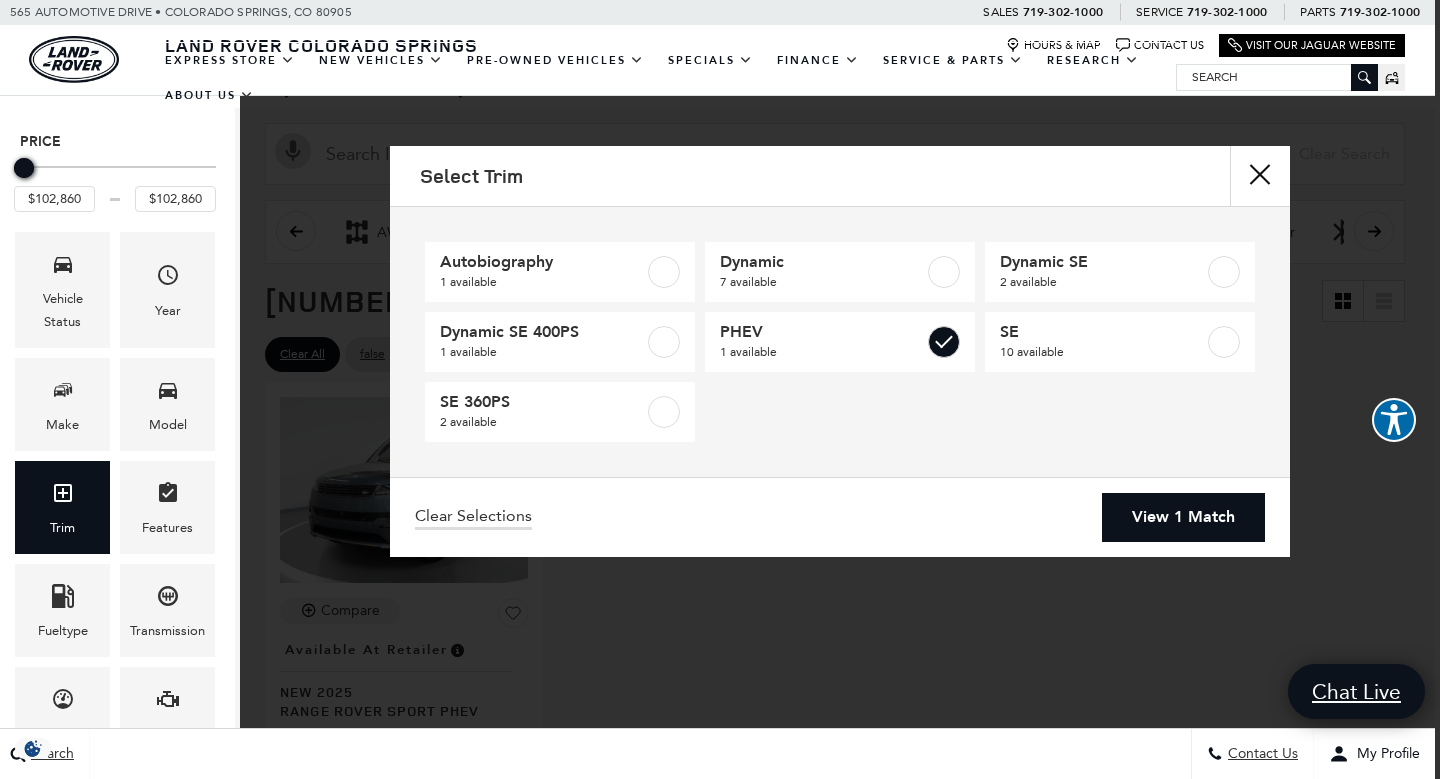 scroll, scrollTop: 0, scrollLeft: 5, axis: horizontal 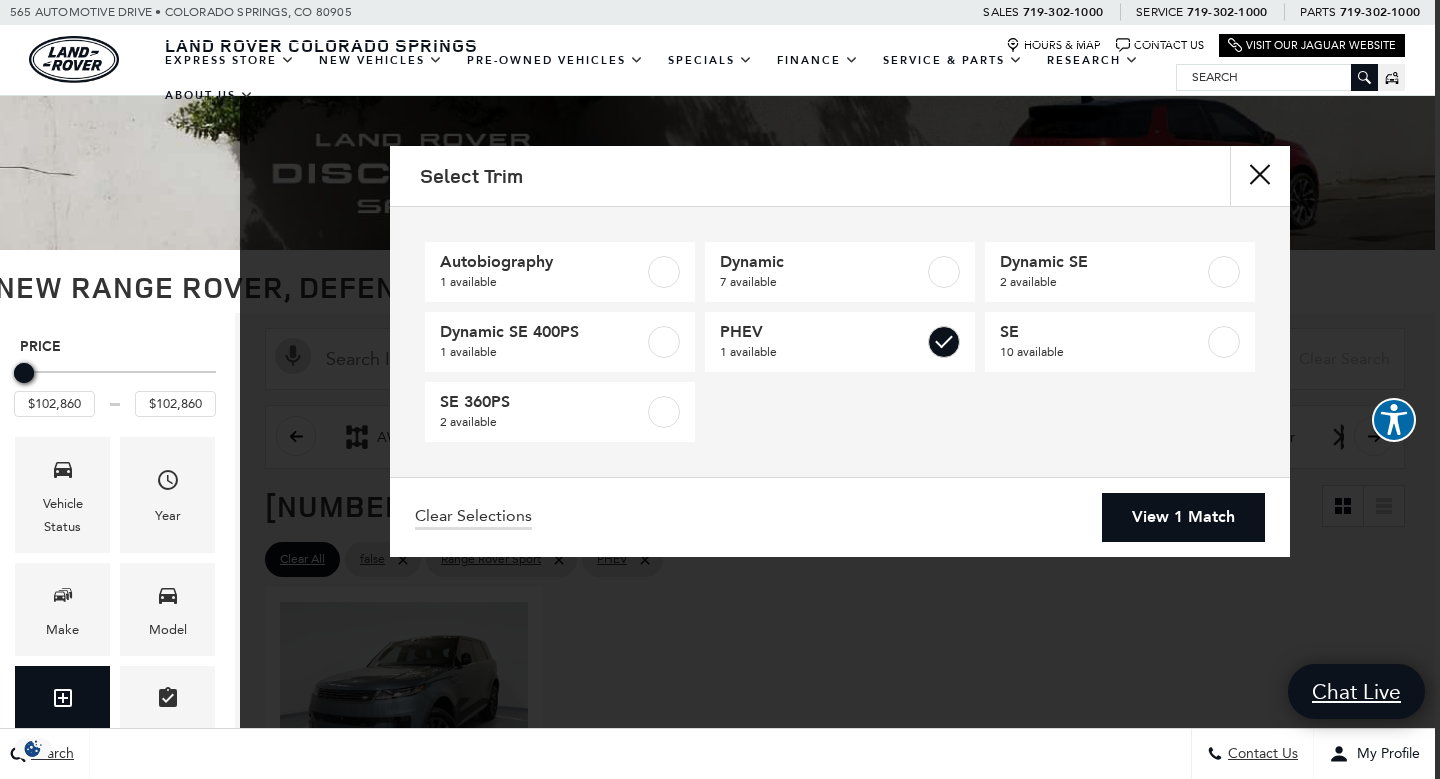 click on "View   1   Match" at bounding box center [1183, 517] 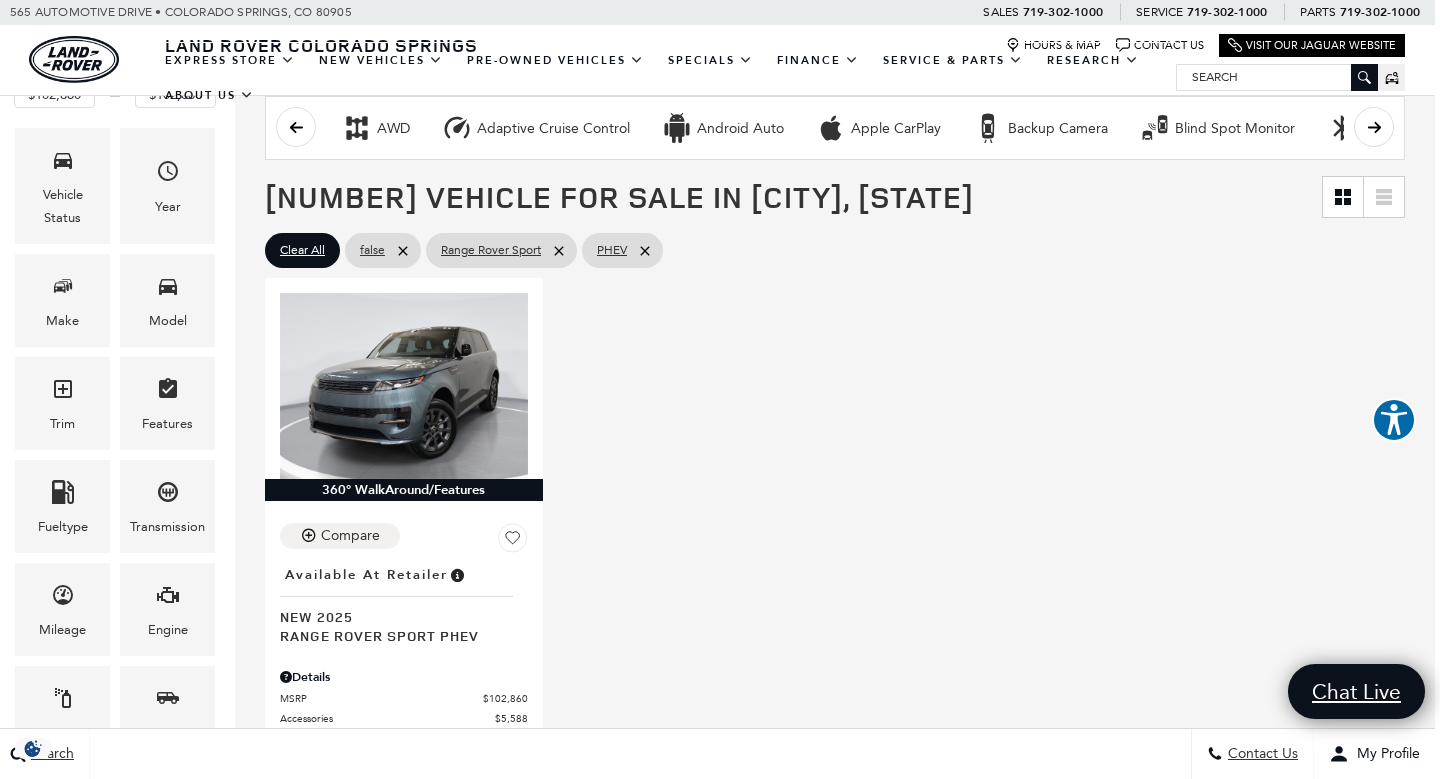 scroll, scrollTop: 309, scrollLeft: 8, axis: both 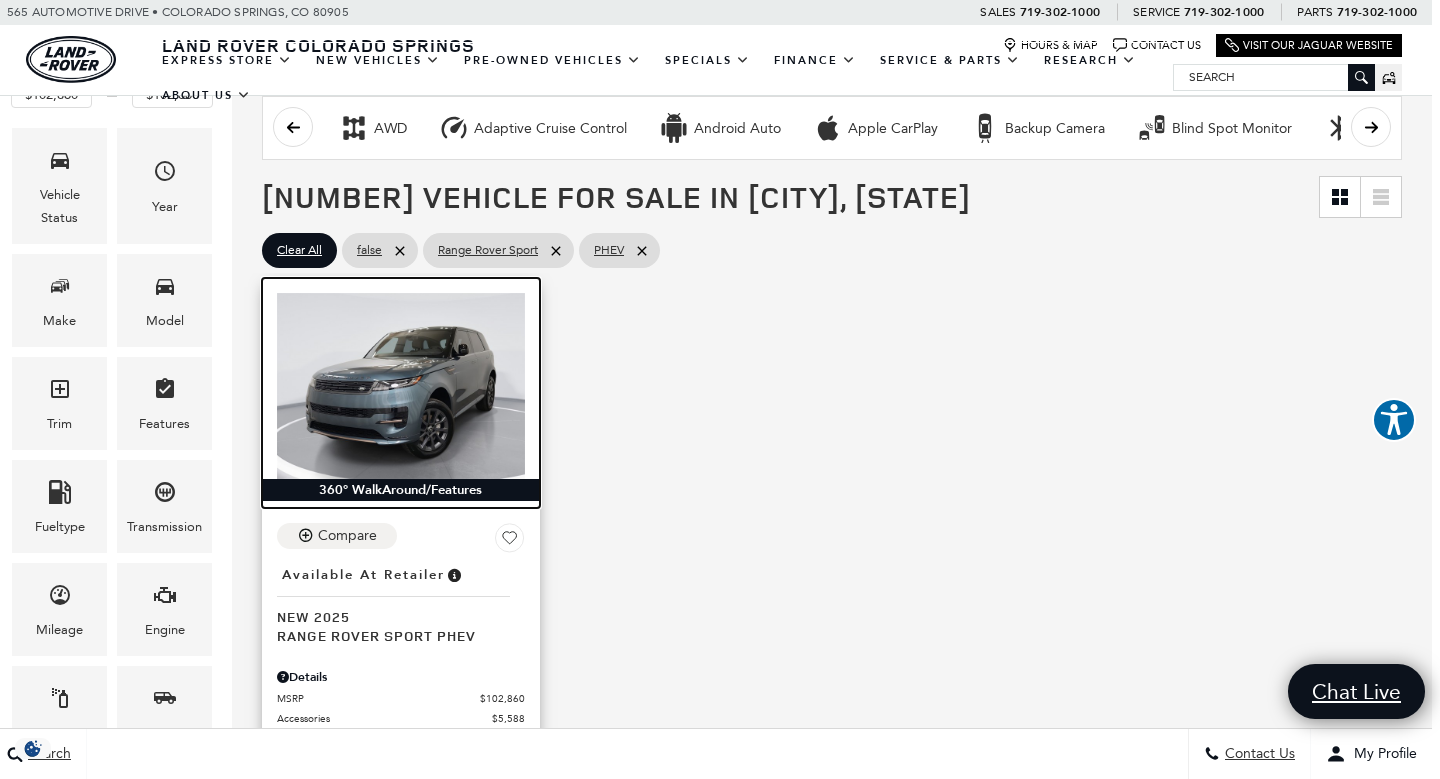 click at bounding box center (401, 386) 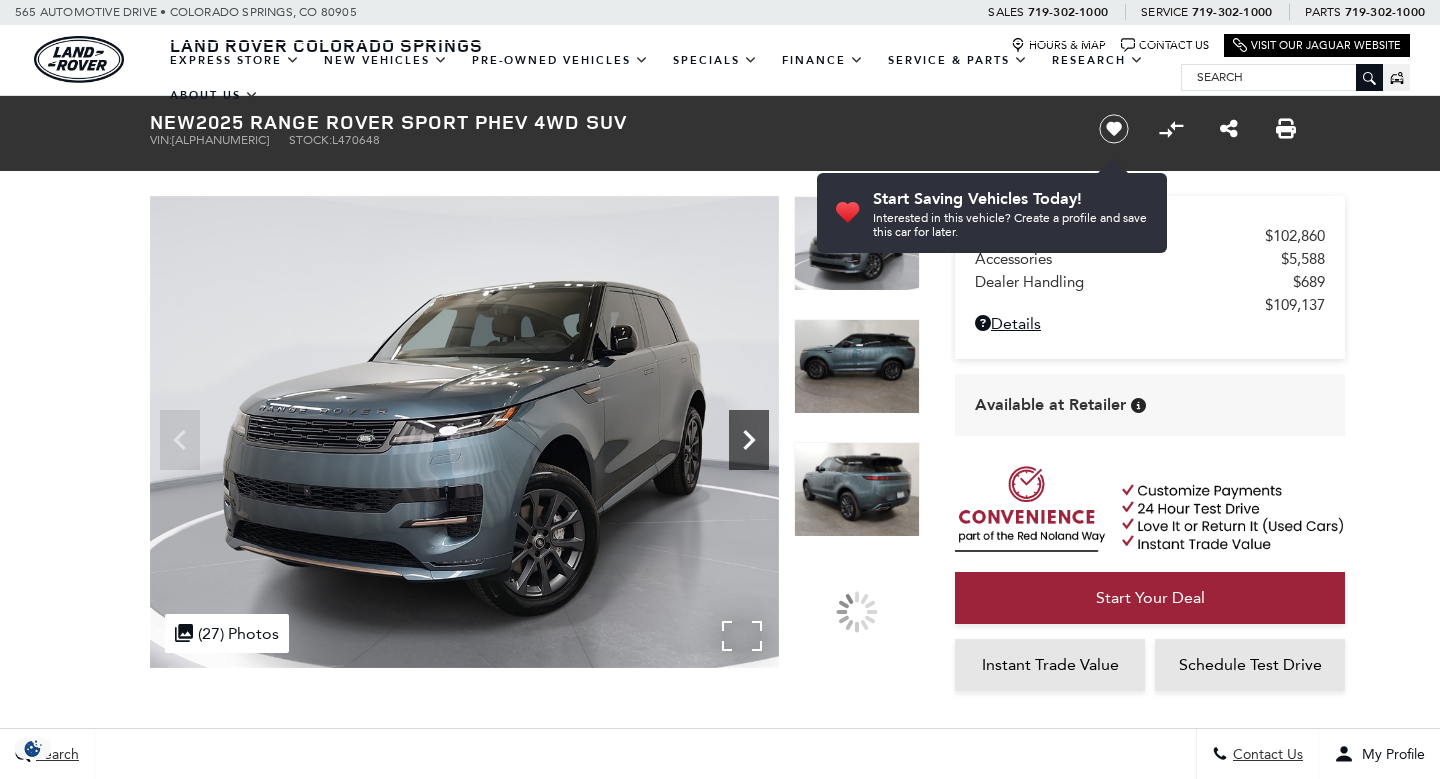 scroll, scrollTop: 0, scrollLeft: 0, axis: both 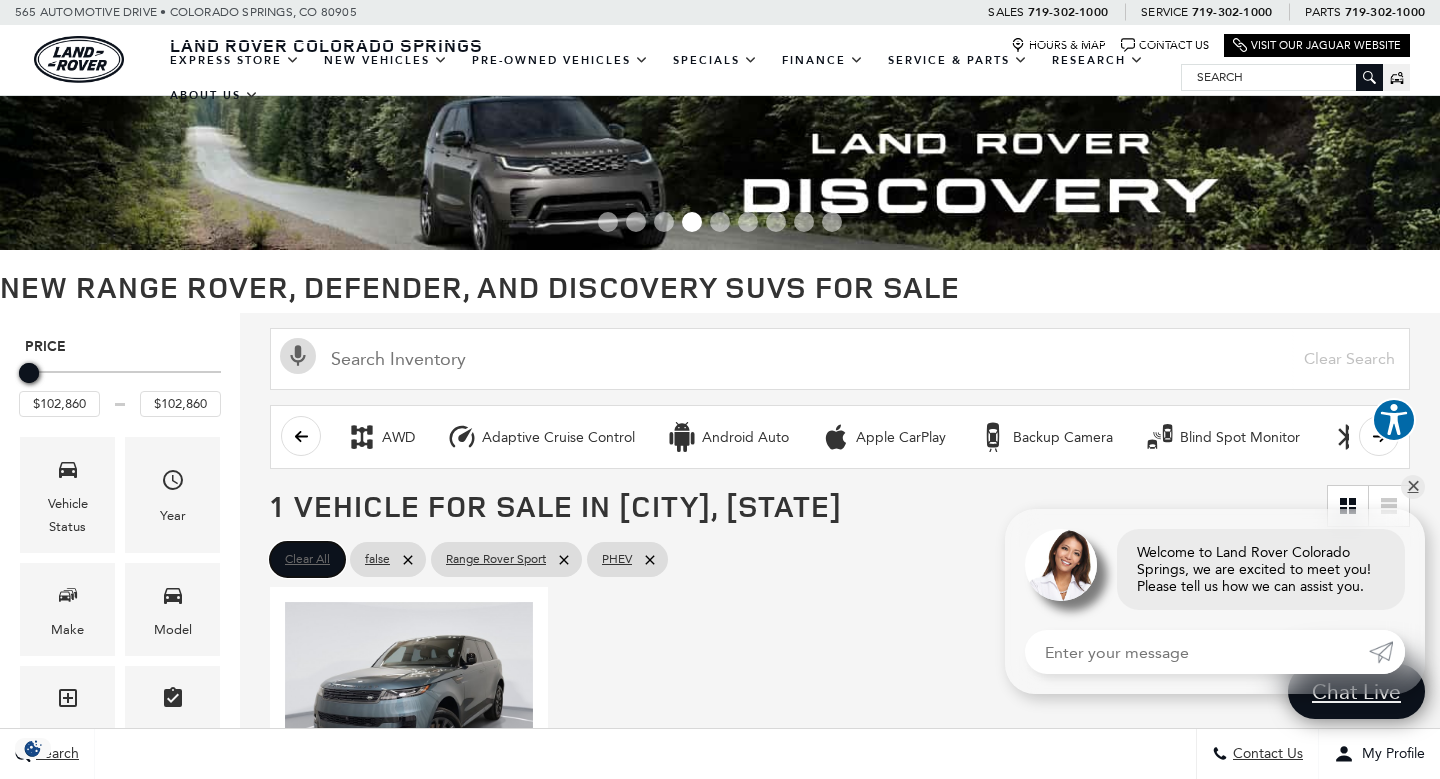 click on "Clear All" at bounding box center [307, 559] 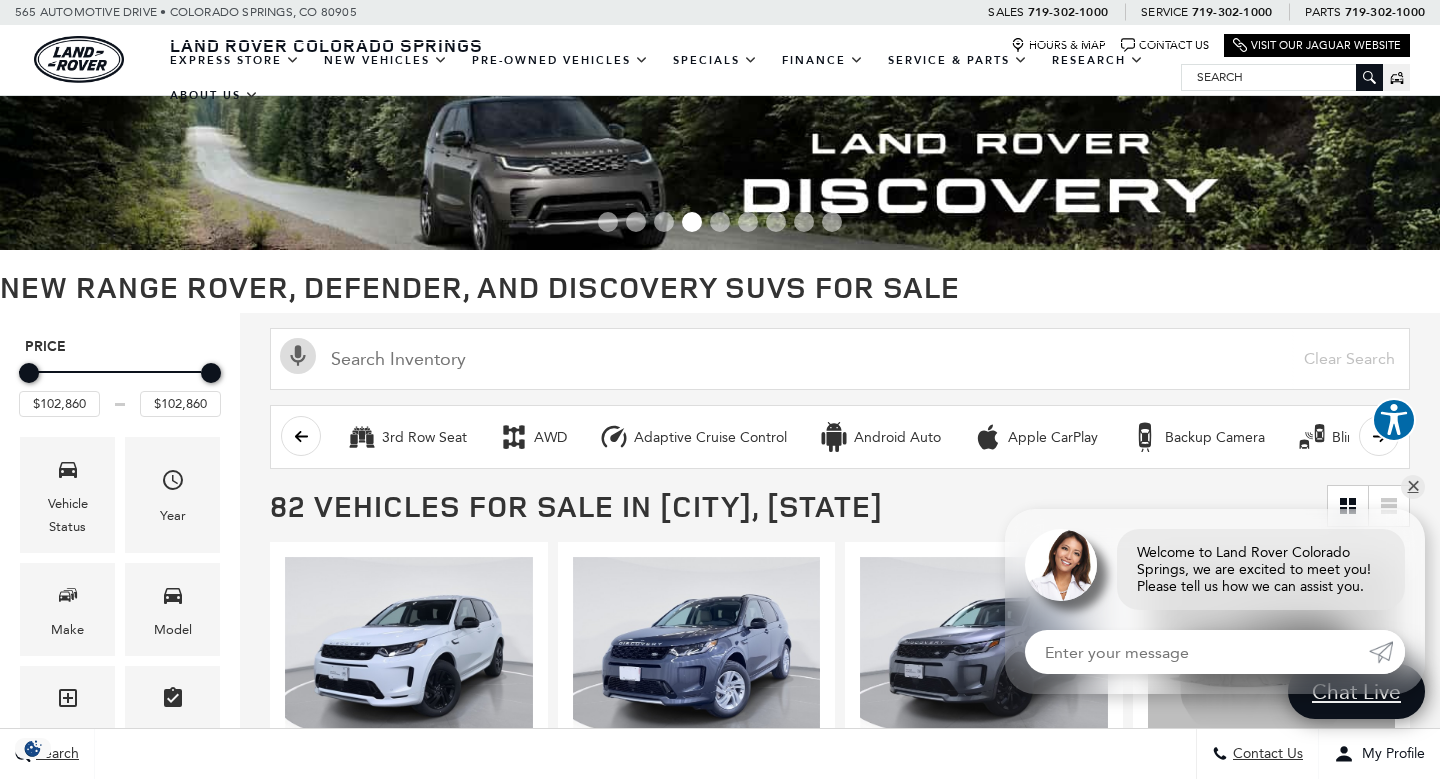 type on "$48,483" 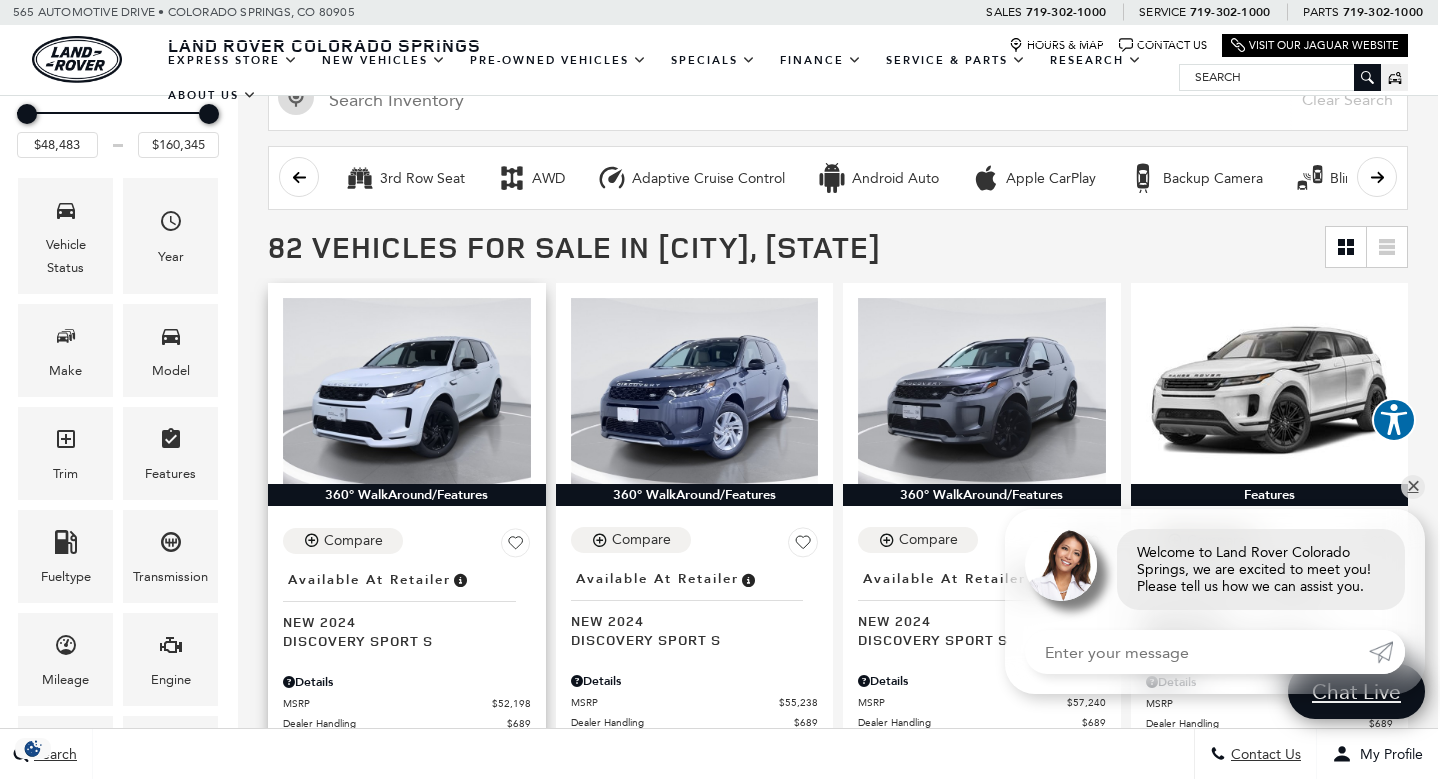 scroll, scrollTop: 264, scrollLeft: 2, axis: both 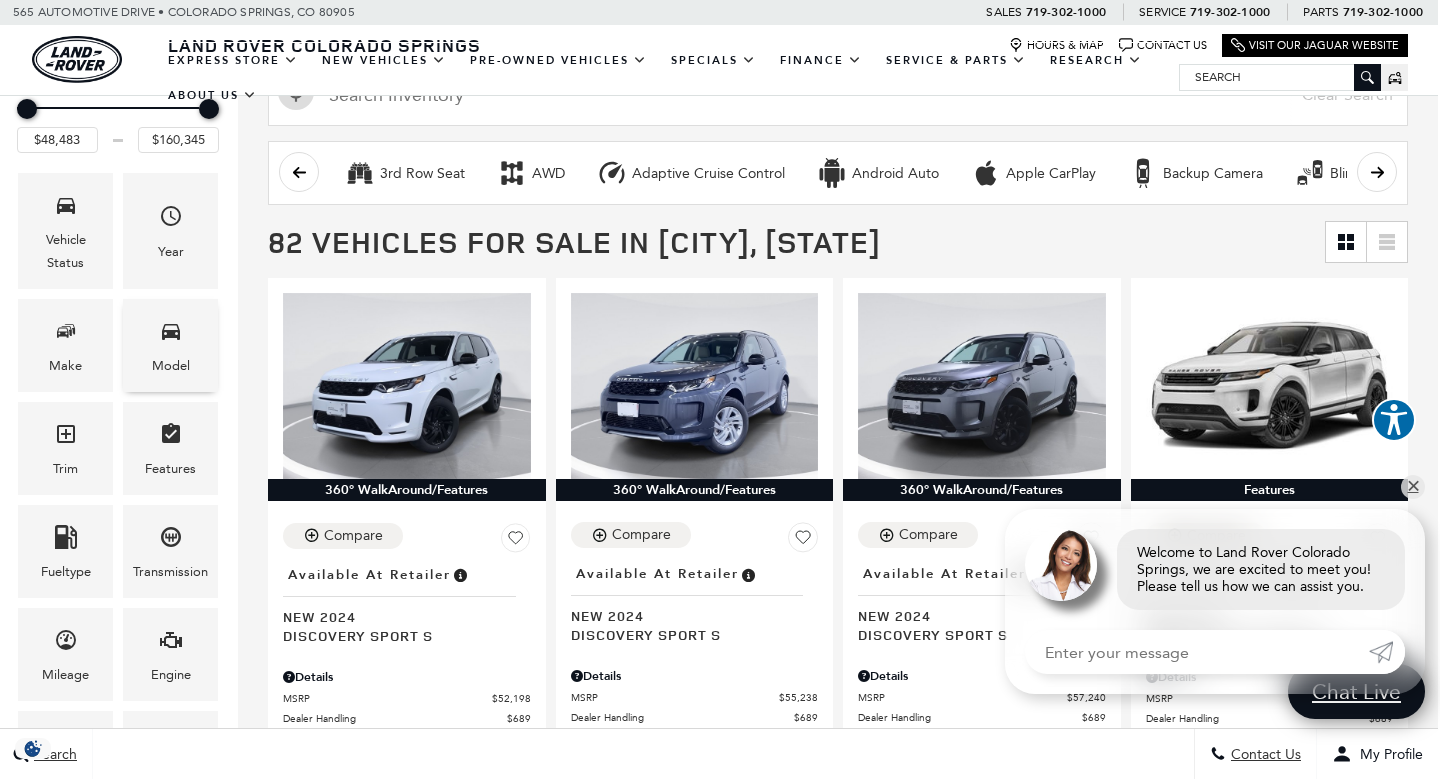 click on "Model" at bounding box center (171, 366) 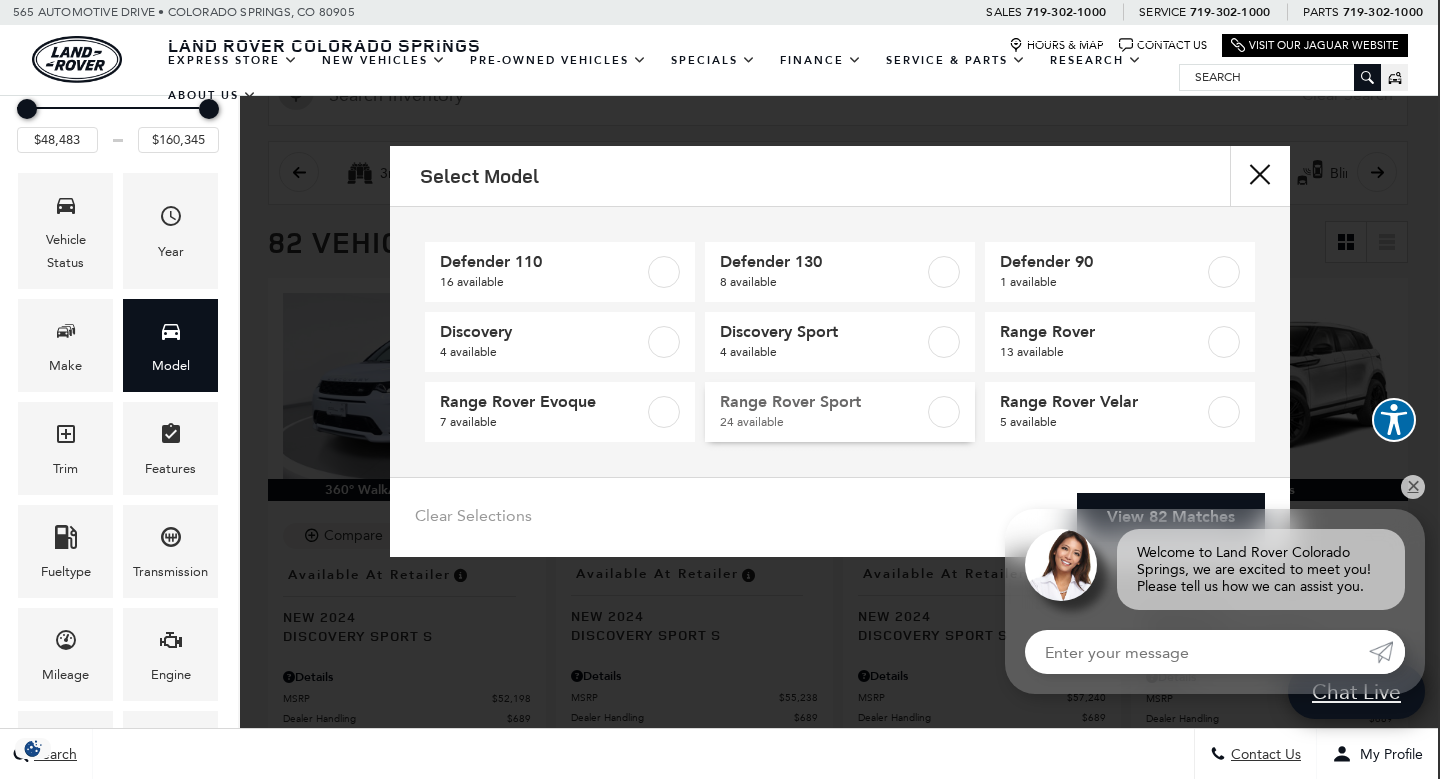 click on "Range Rover Sport" at bounding box center (822, 402) 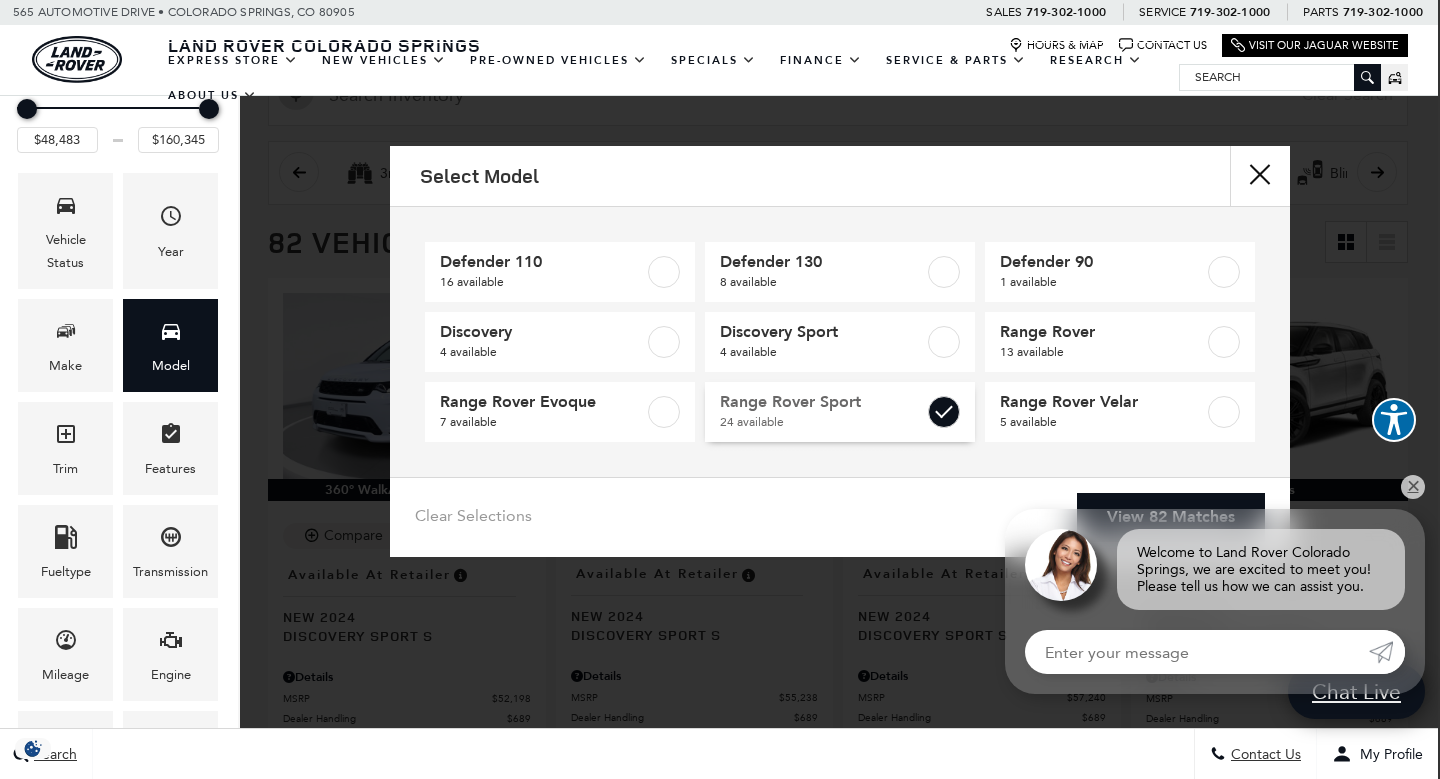 type on "$88,075" 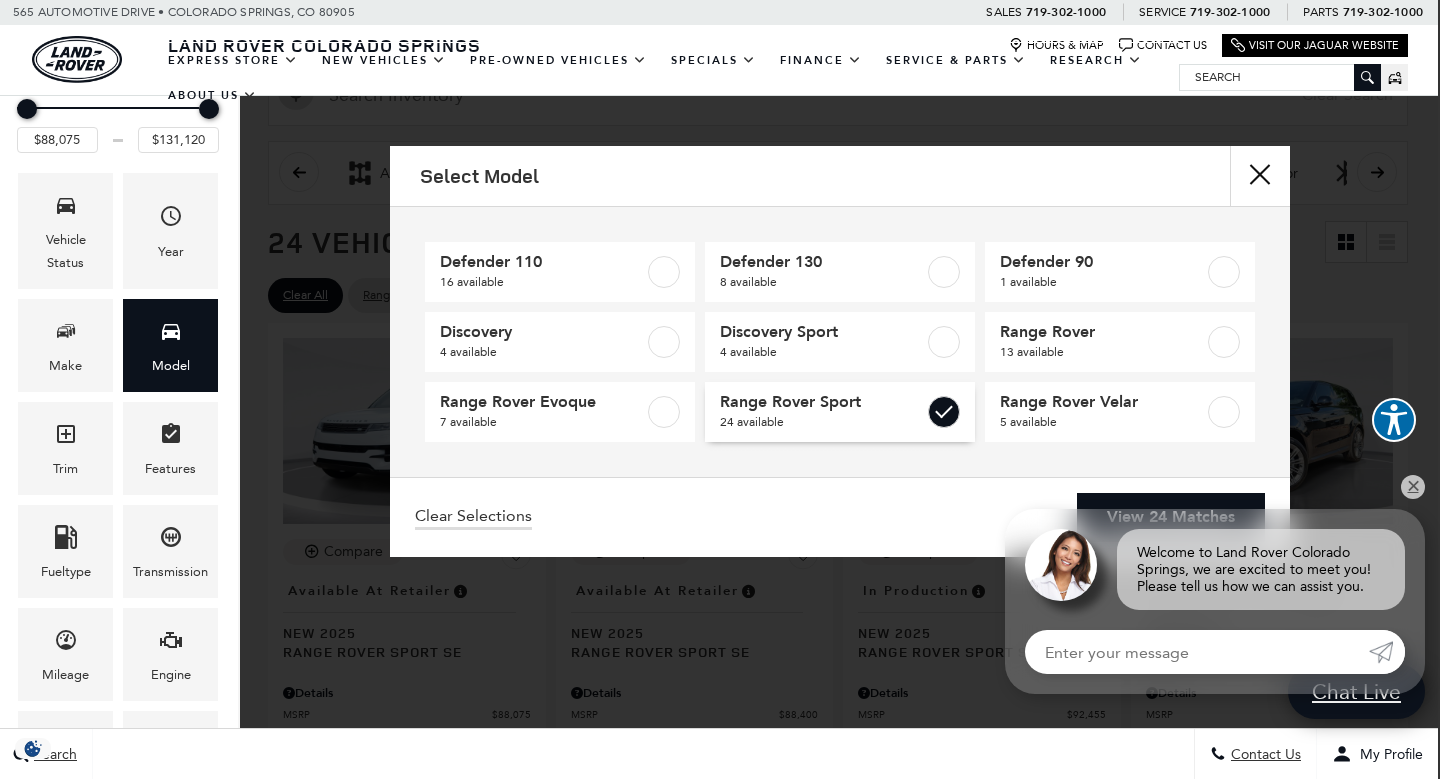 scroll, scrollTop: 0, scrollLeft: 2, axis: horizontal 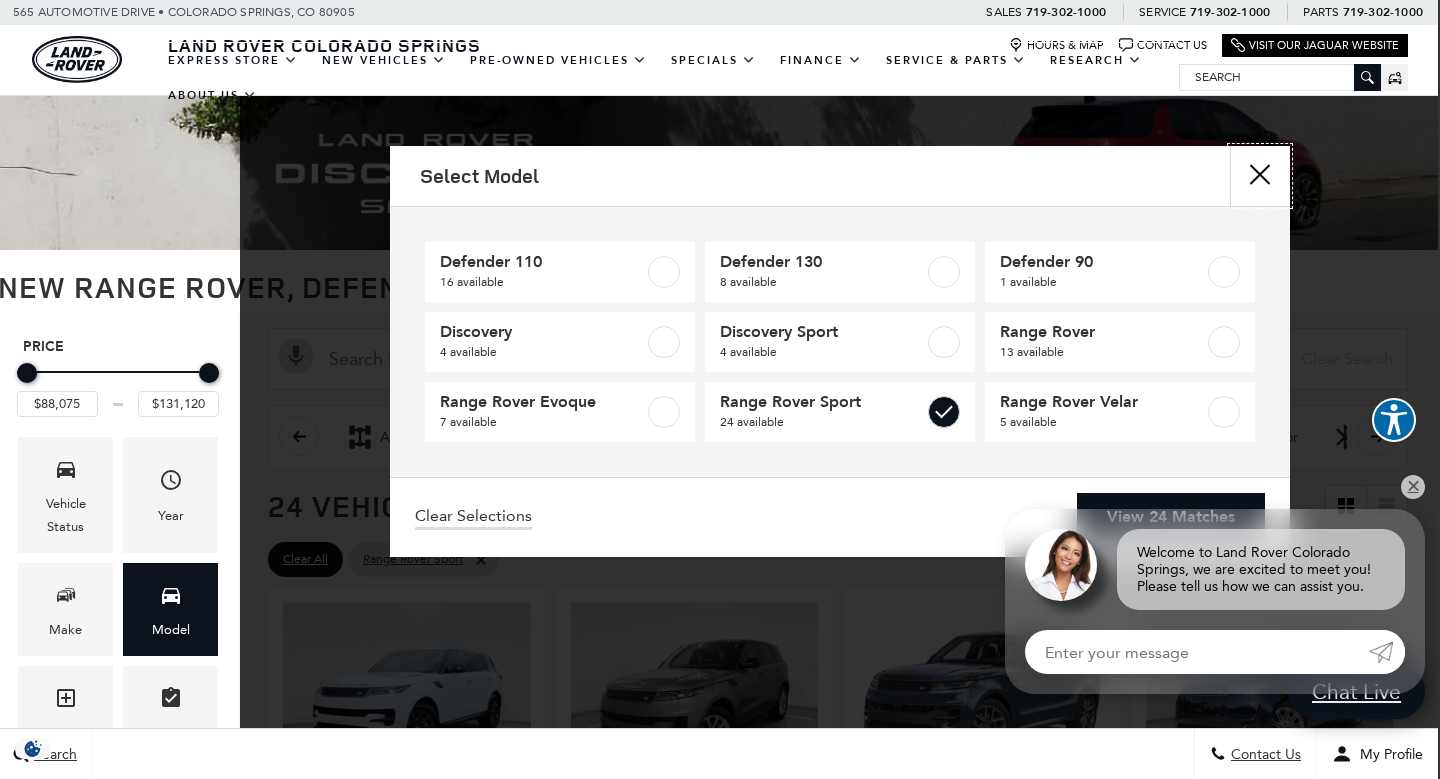click at bounding box center [1260, 176] 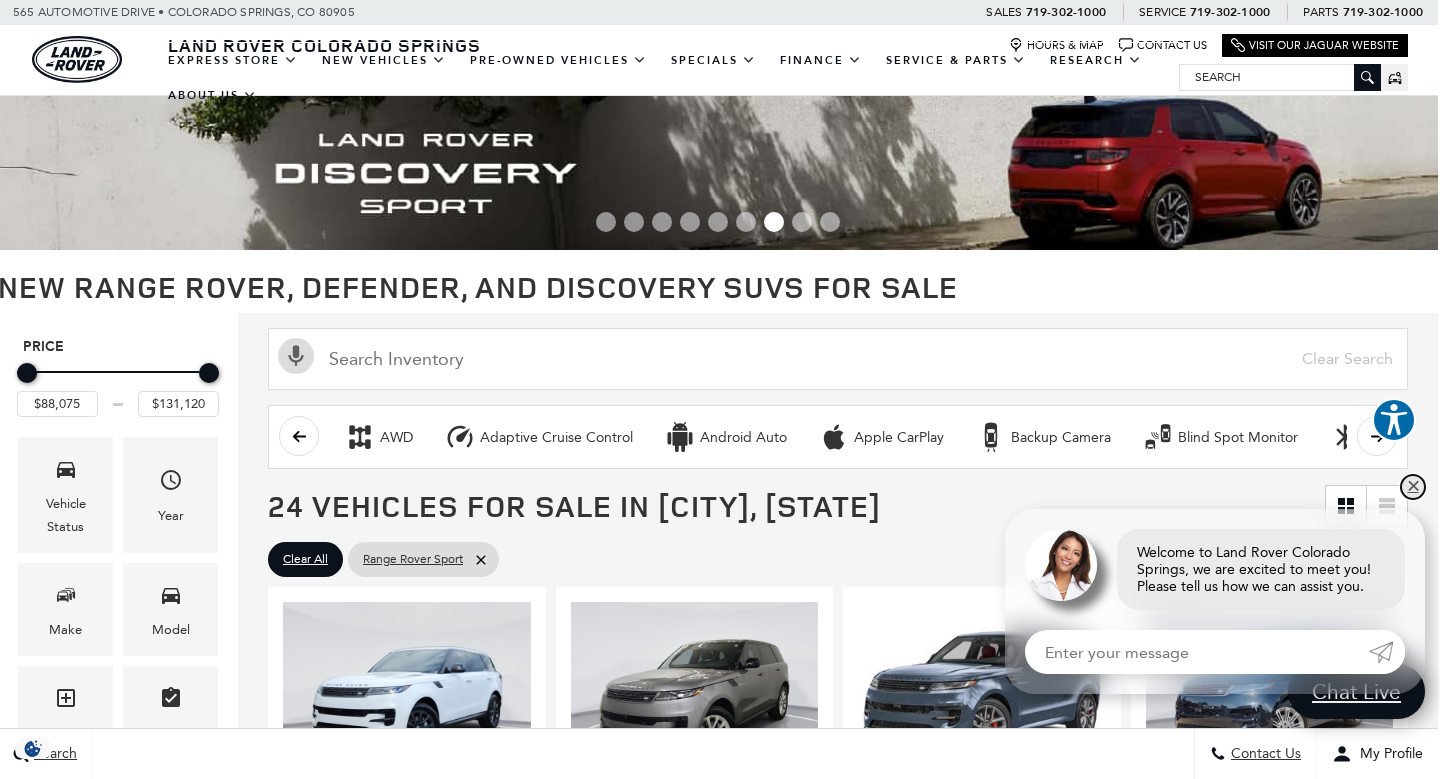 click on "✕" at bounding box center (1413, 487) 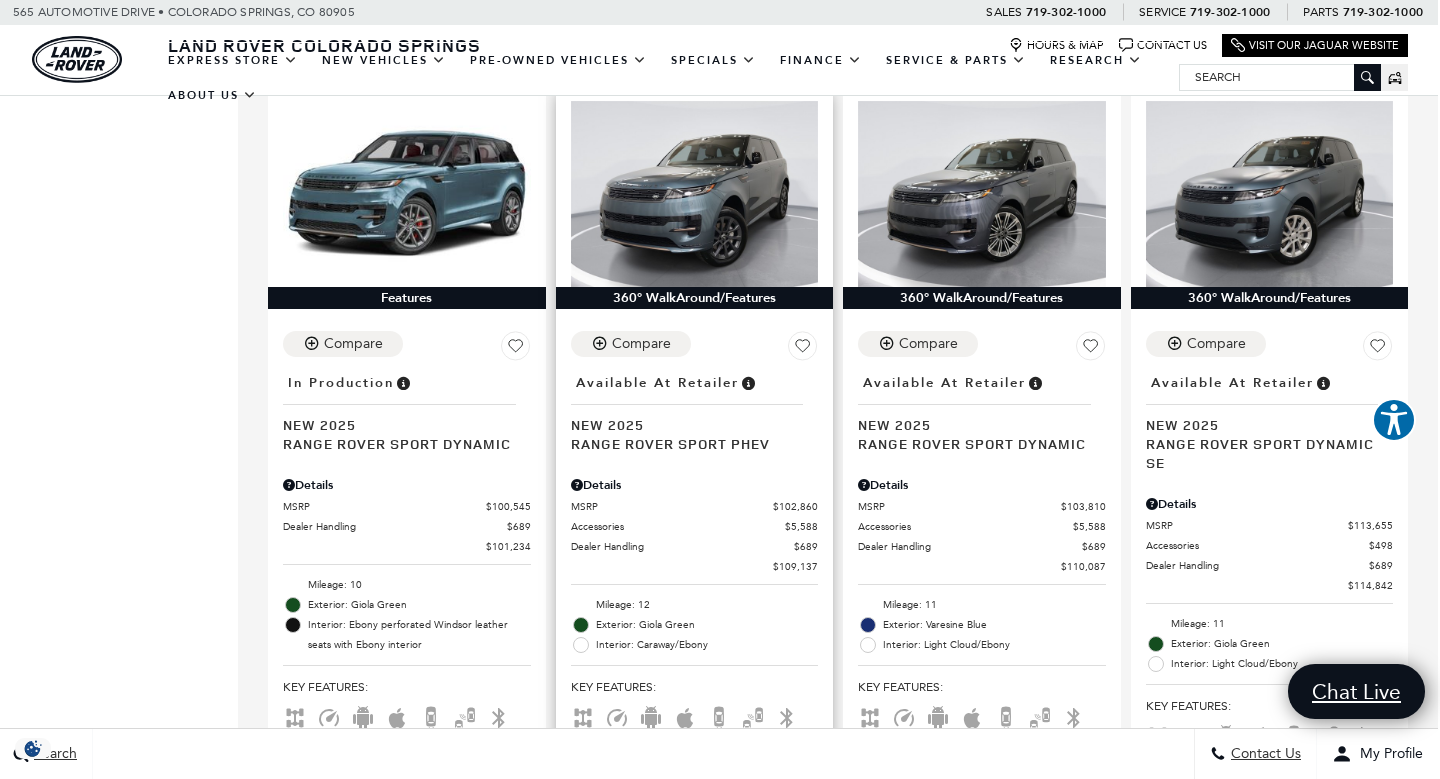 scroll, scrollTop: 2137, scrollLeft: 3, axis: both 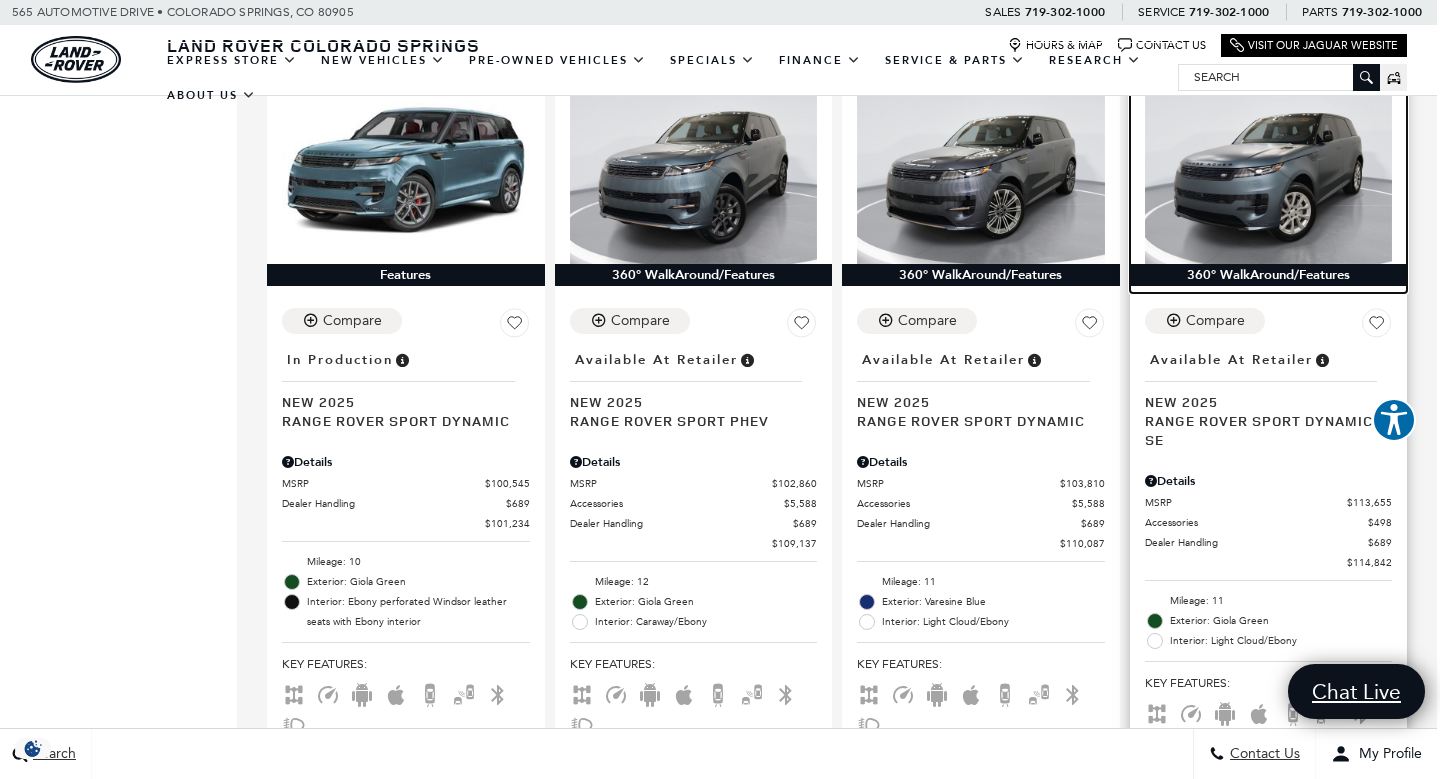 click at bounding box center [1269, 171] 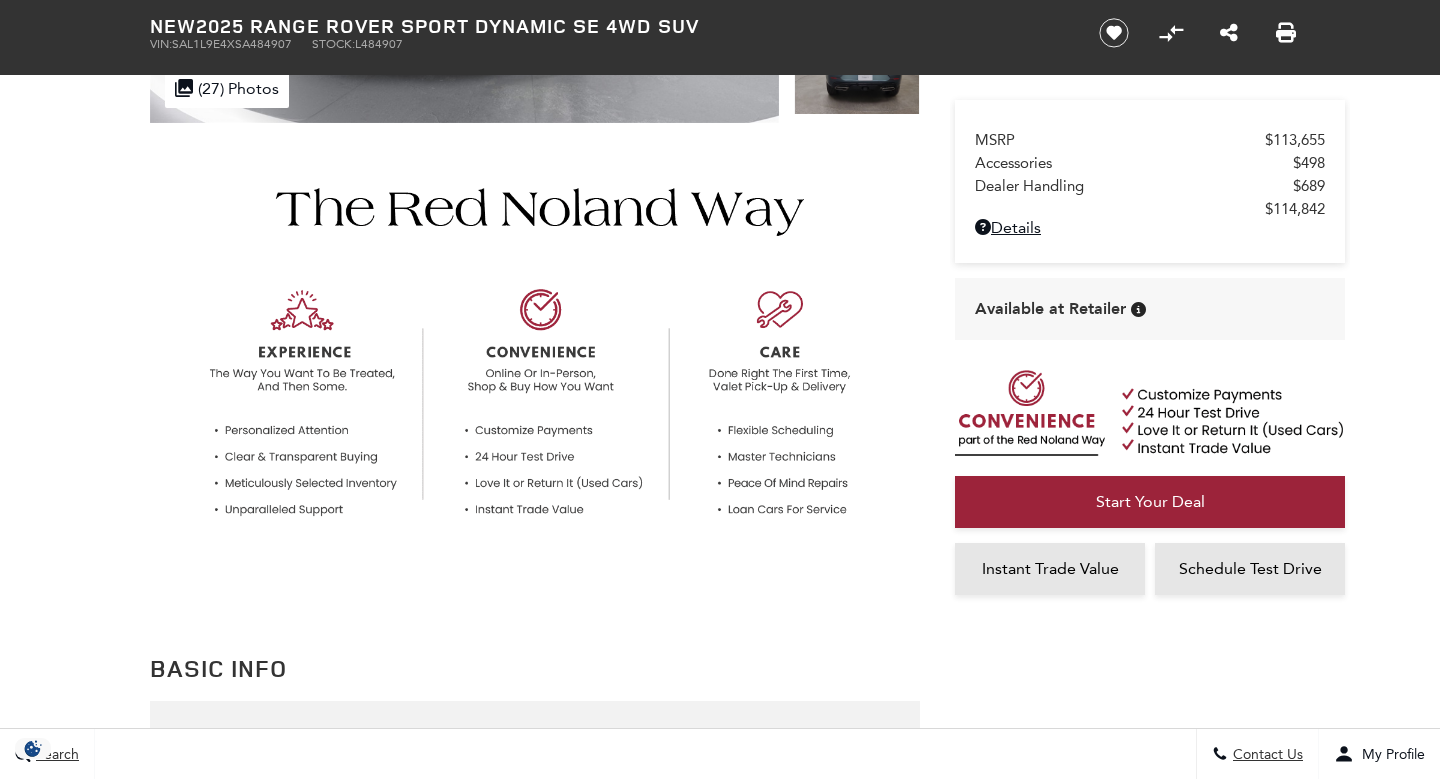 scroll, scrollTop: 376, scrollLeft: 0, axis: vertical 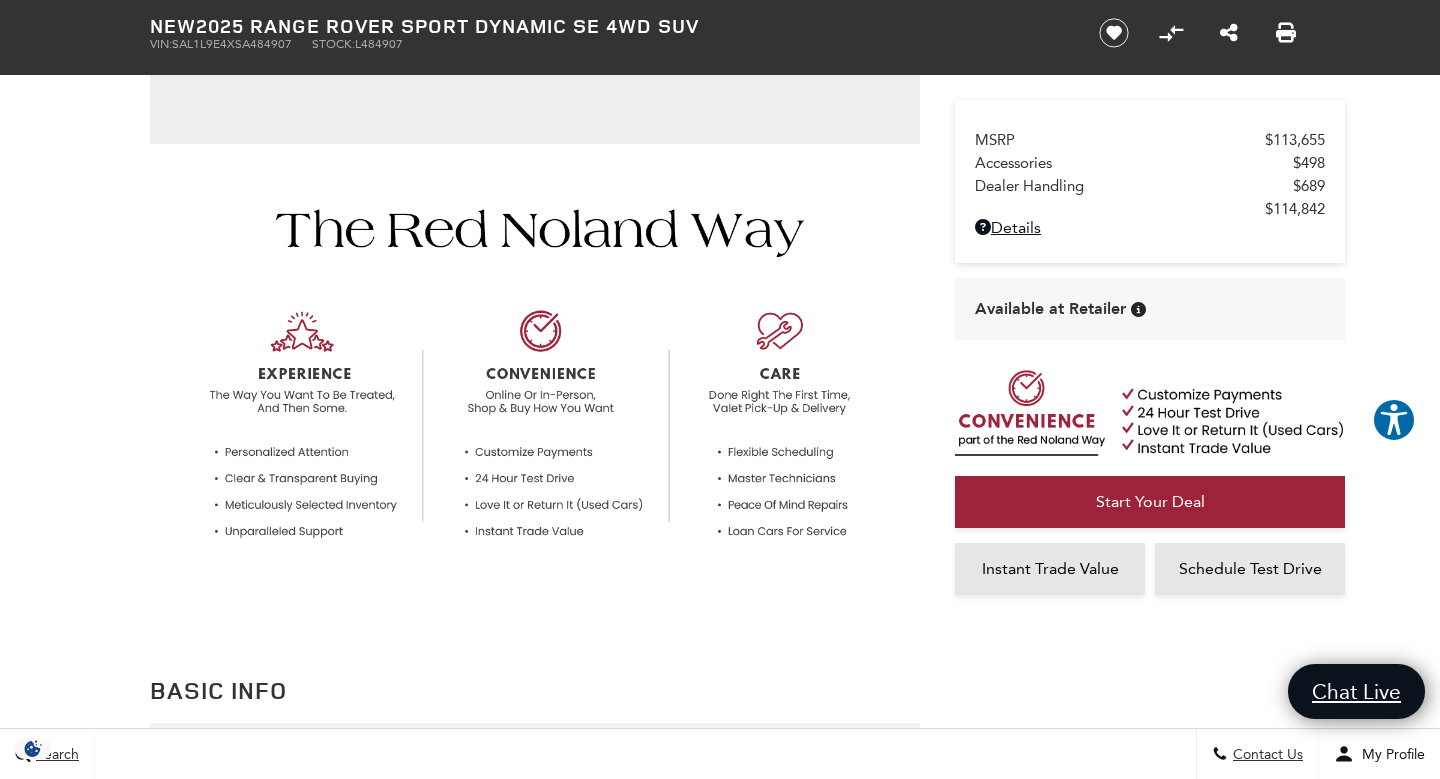 click on "SAL1L9E4XSA484907" at bounding box center (232, 44) 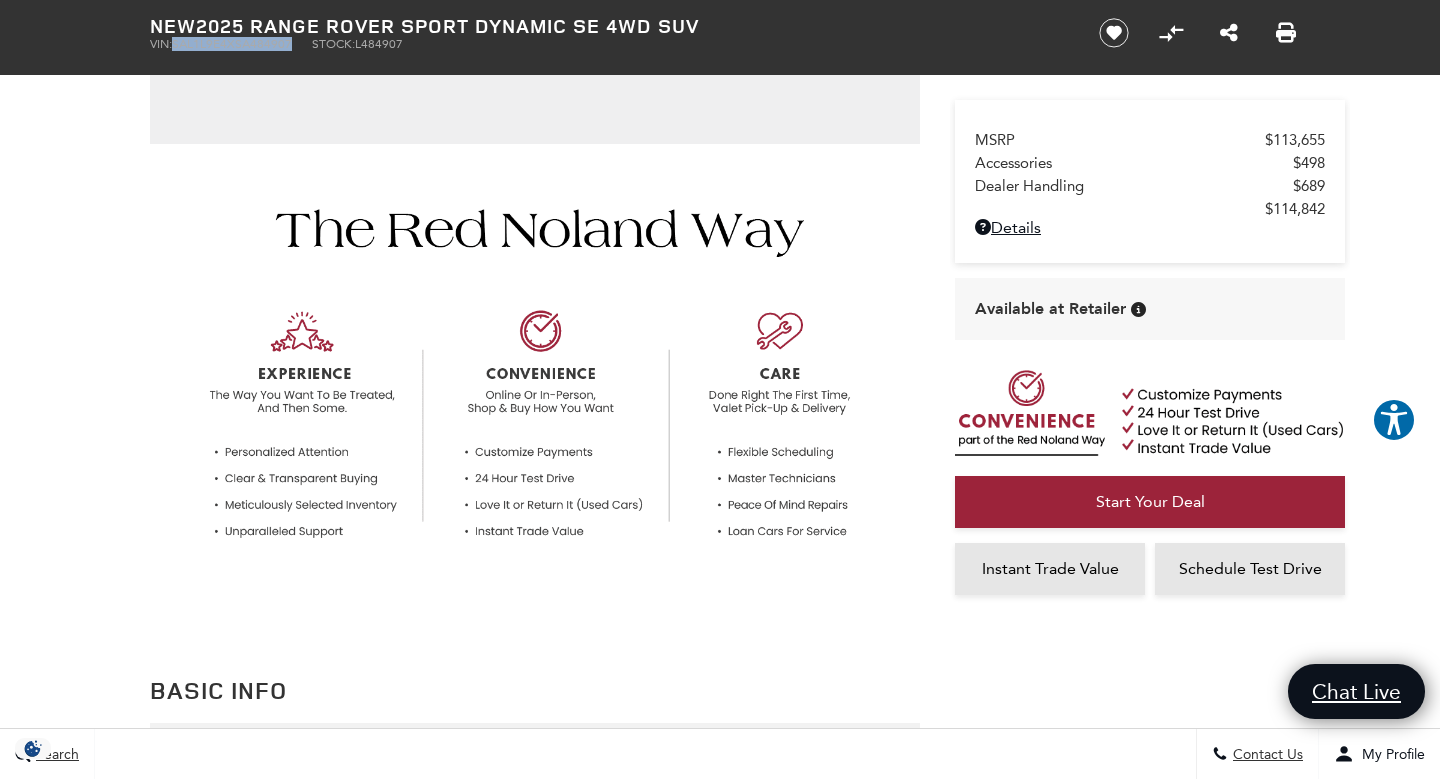 click on "SAL1L9E4XSA484907" at bounding box center (232, 44) 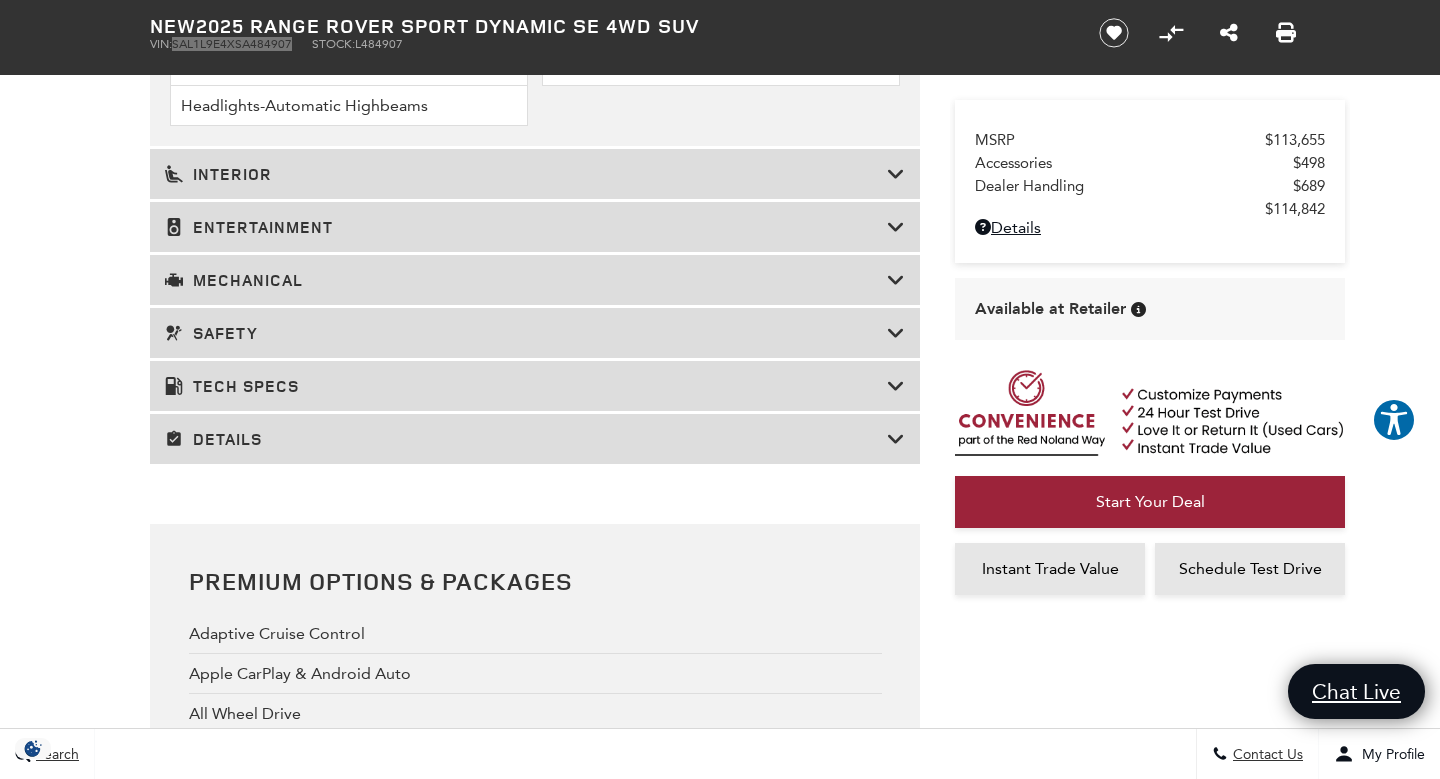 scroll, scrollTop: 3588, scrollLeft: 0, axis: vertical 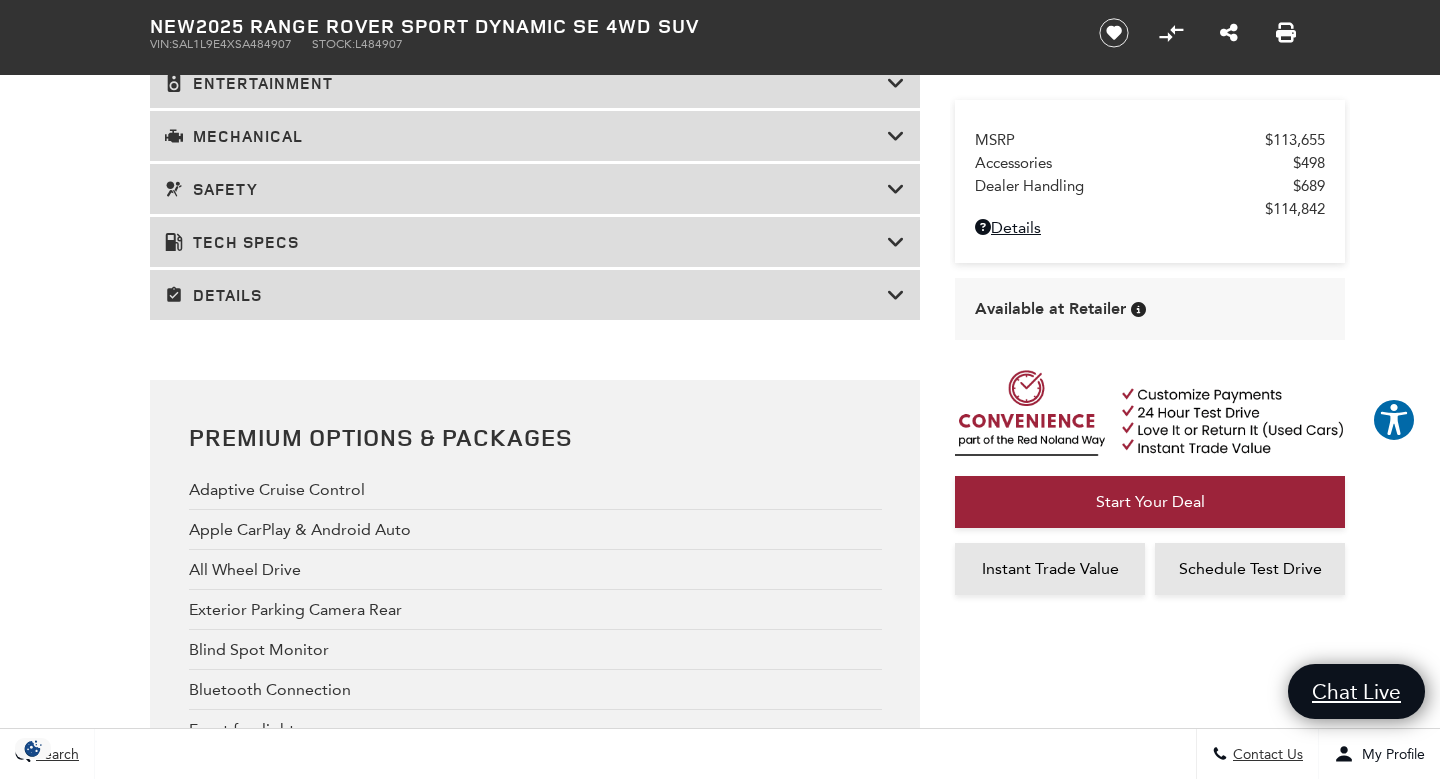 click on "Details" at bounding box center (526, 295) 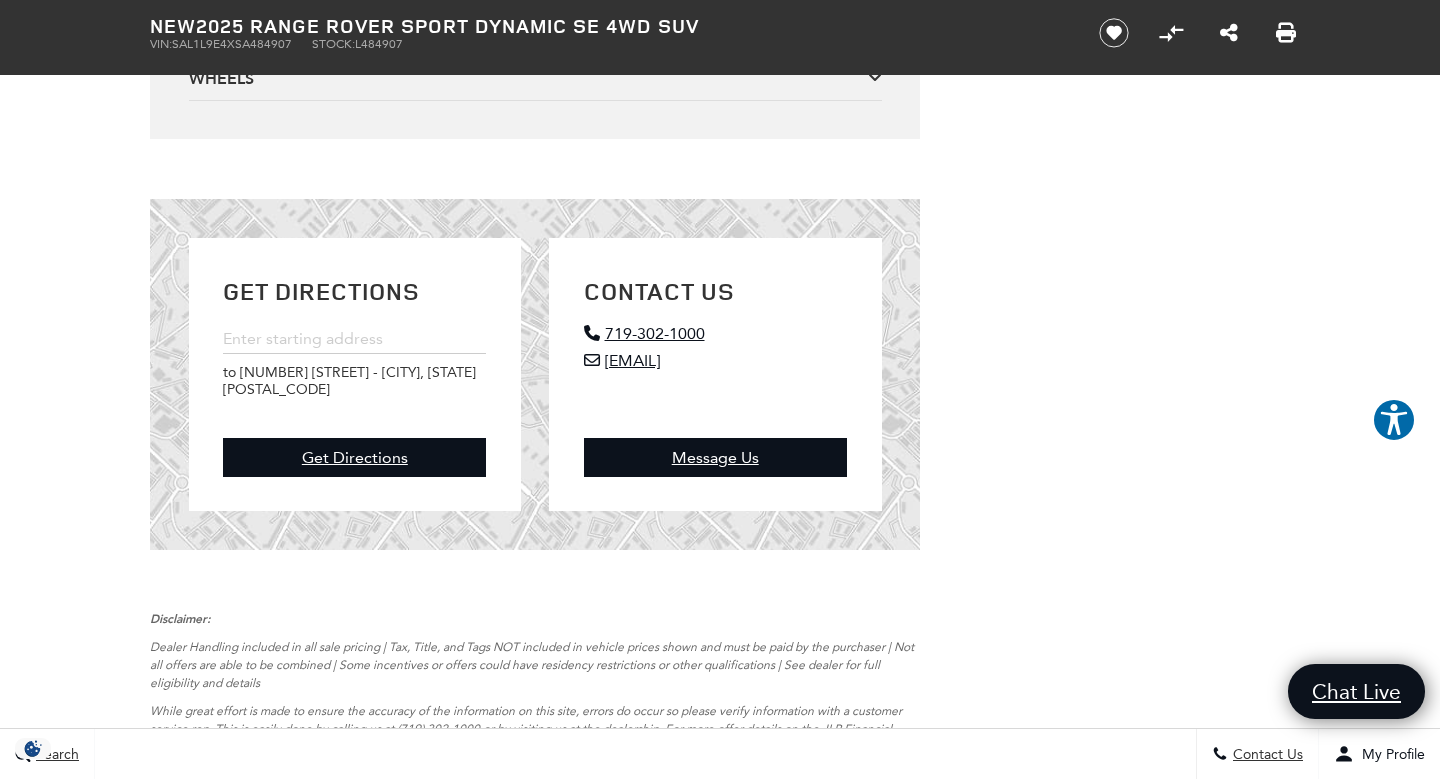 scroll, scrollTop: 8367, scrollLeft: 0, axis: vertical 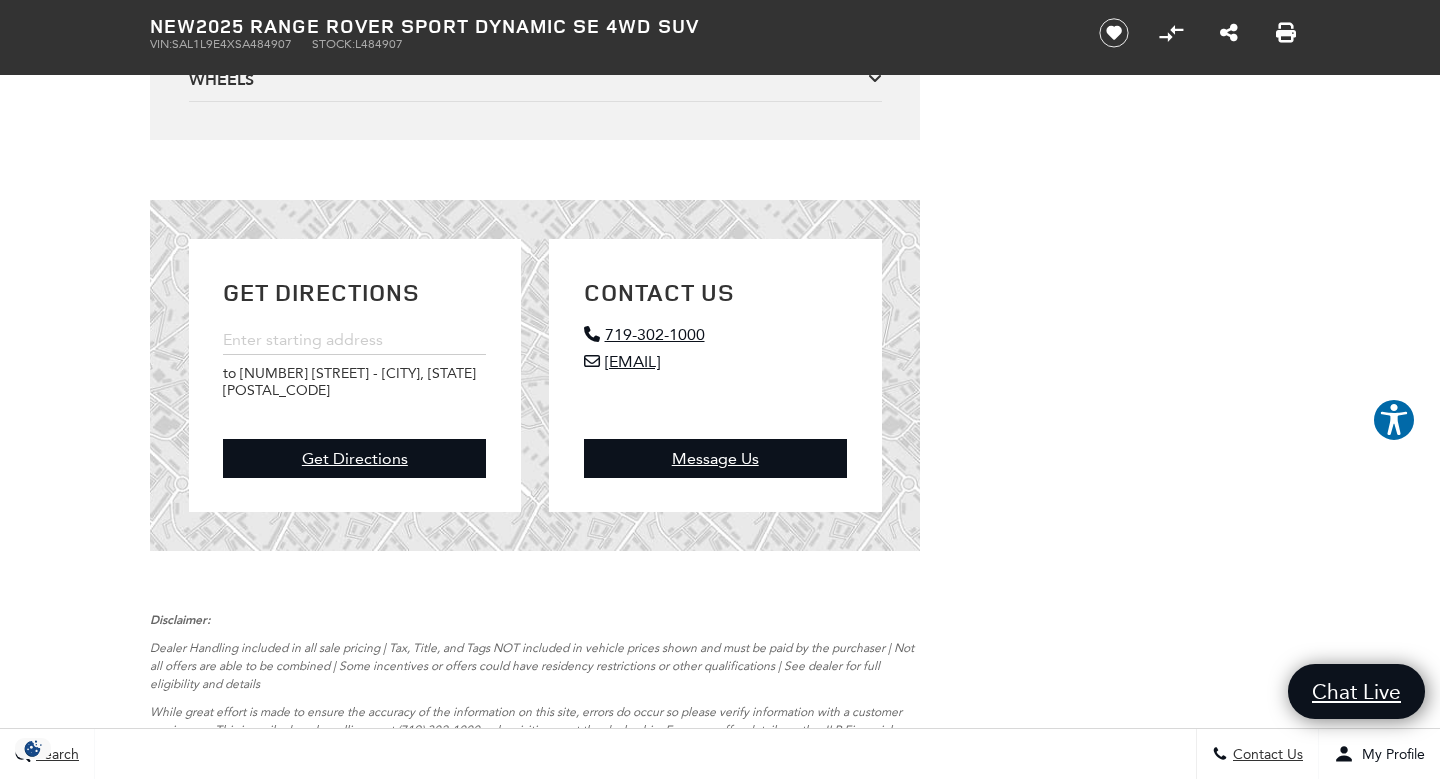 click at bounding box center (875, -8) 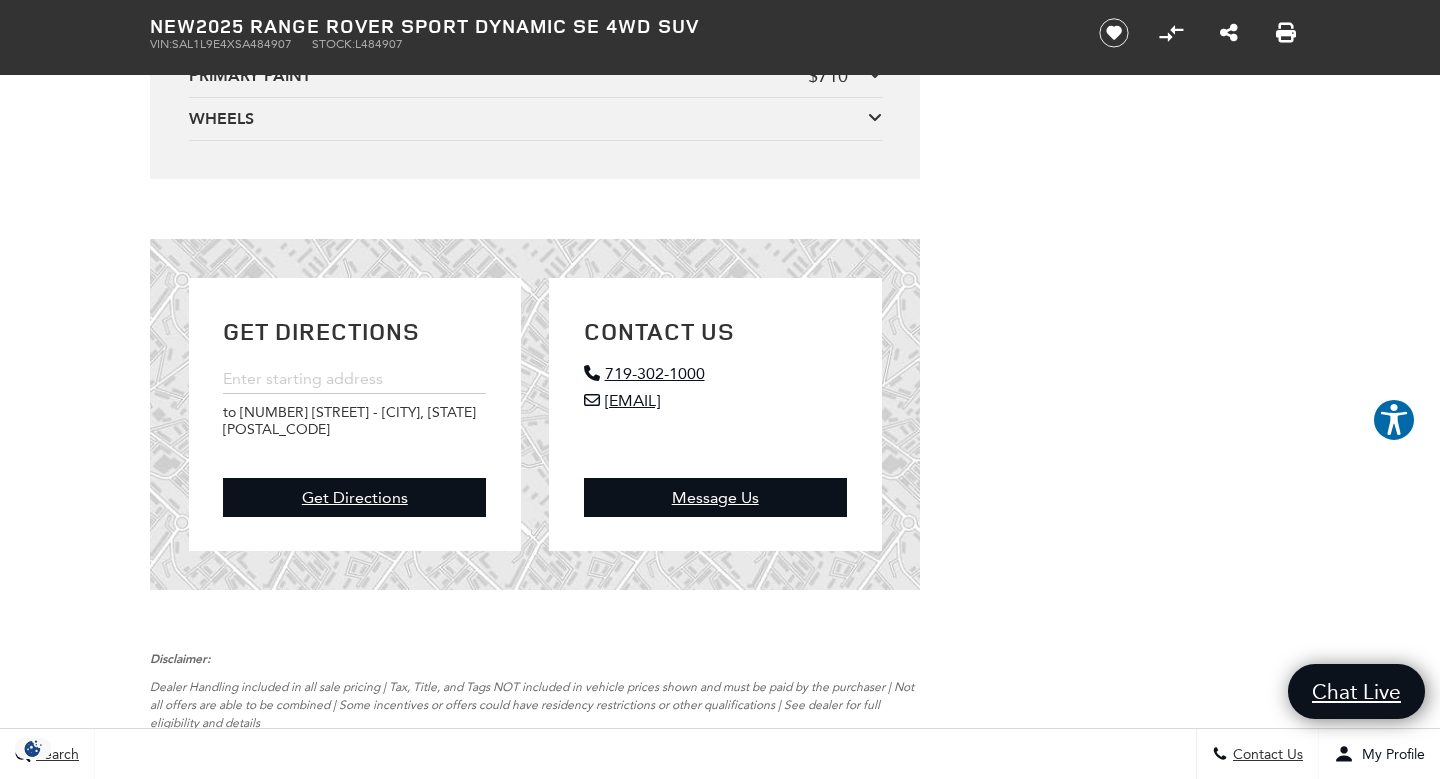click at bounding box center [875, 74] 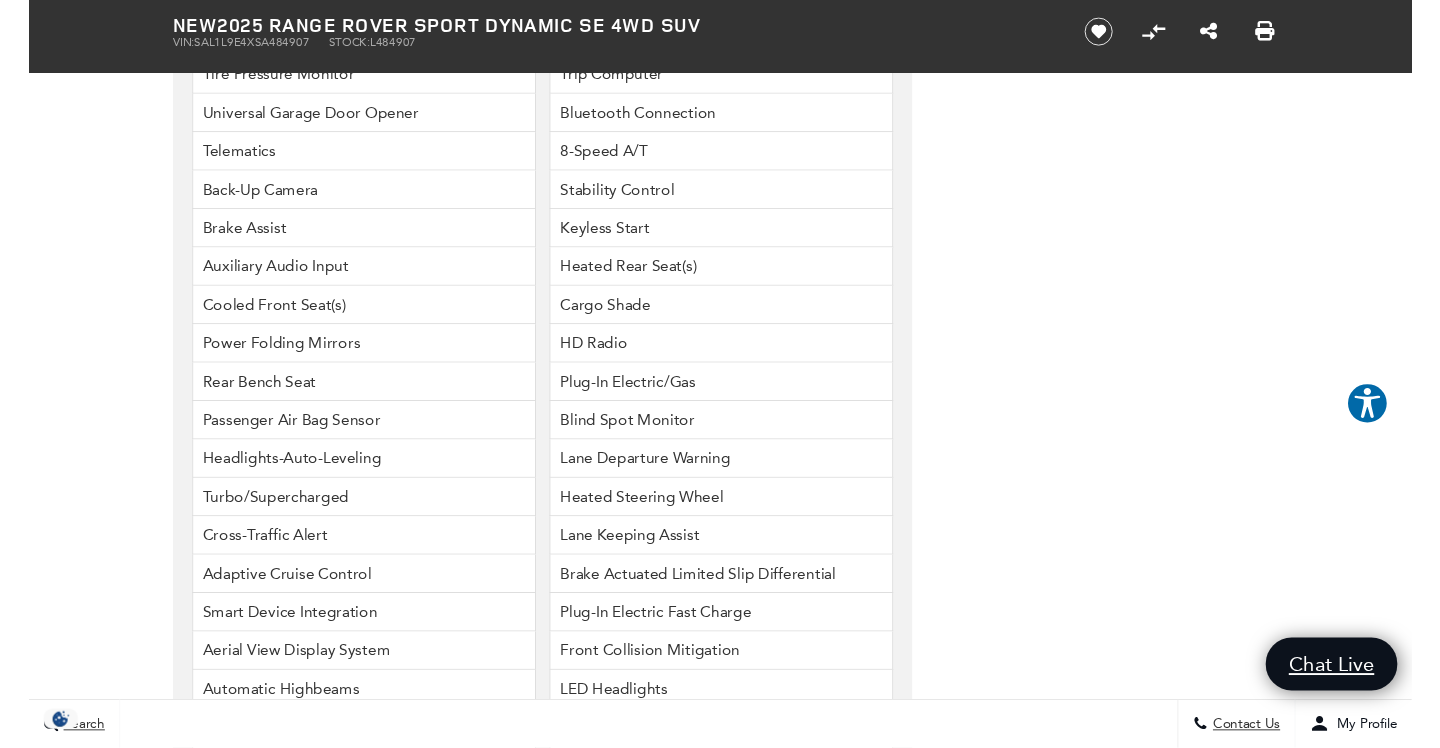 scroll, scrollTop: 6185, scrollLeft: 0, axis: vertical 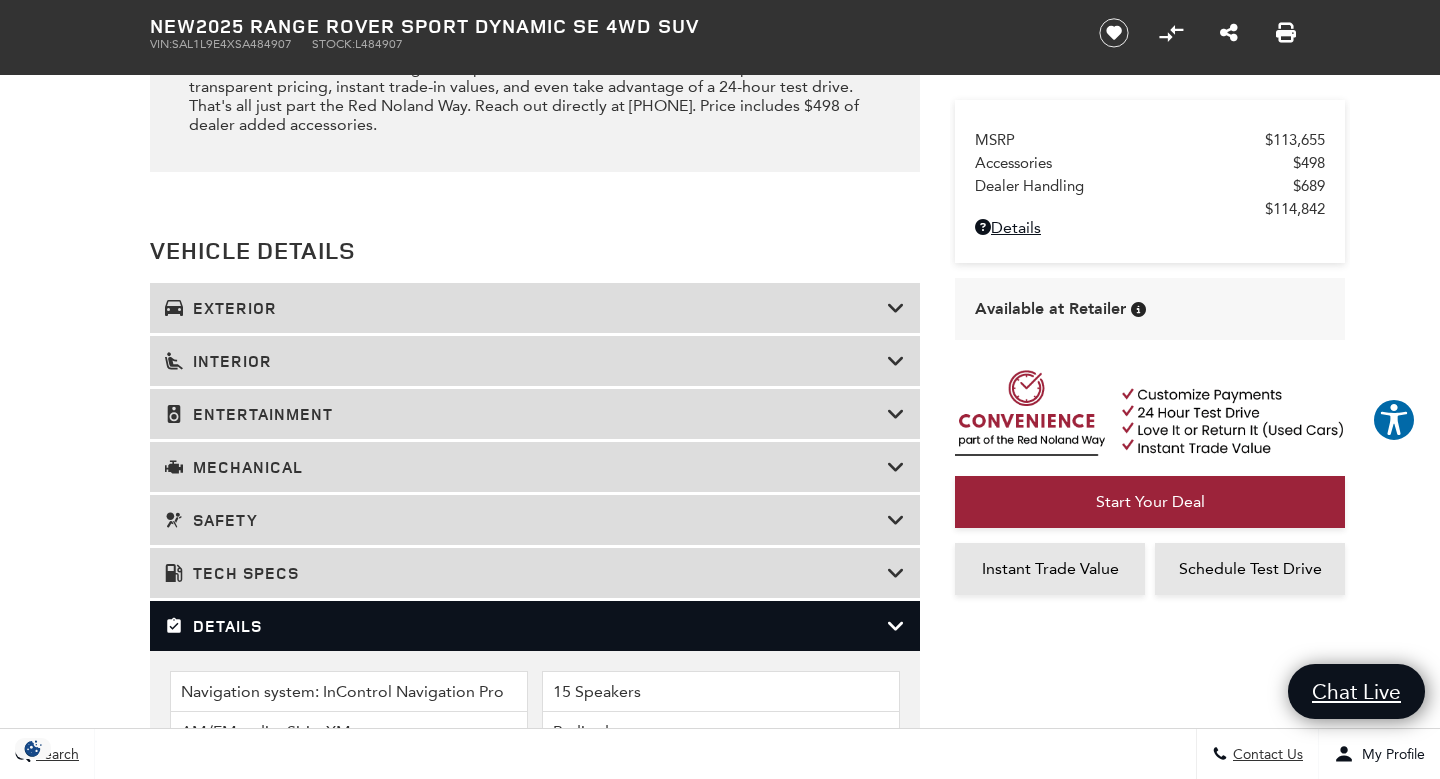 click on "Exterior" at bounding box center (535, 308) 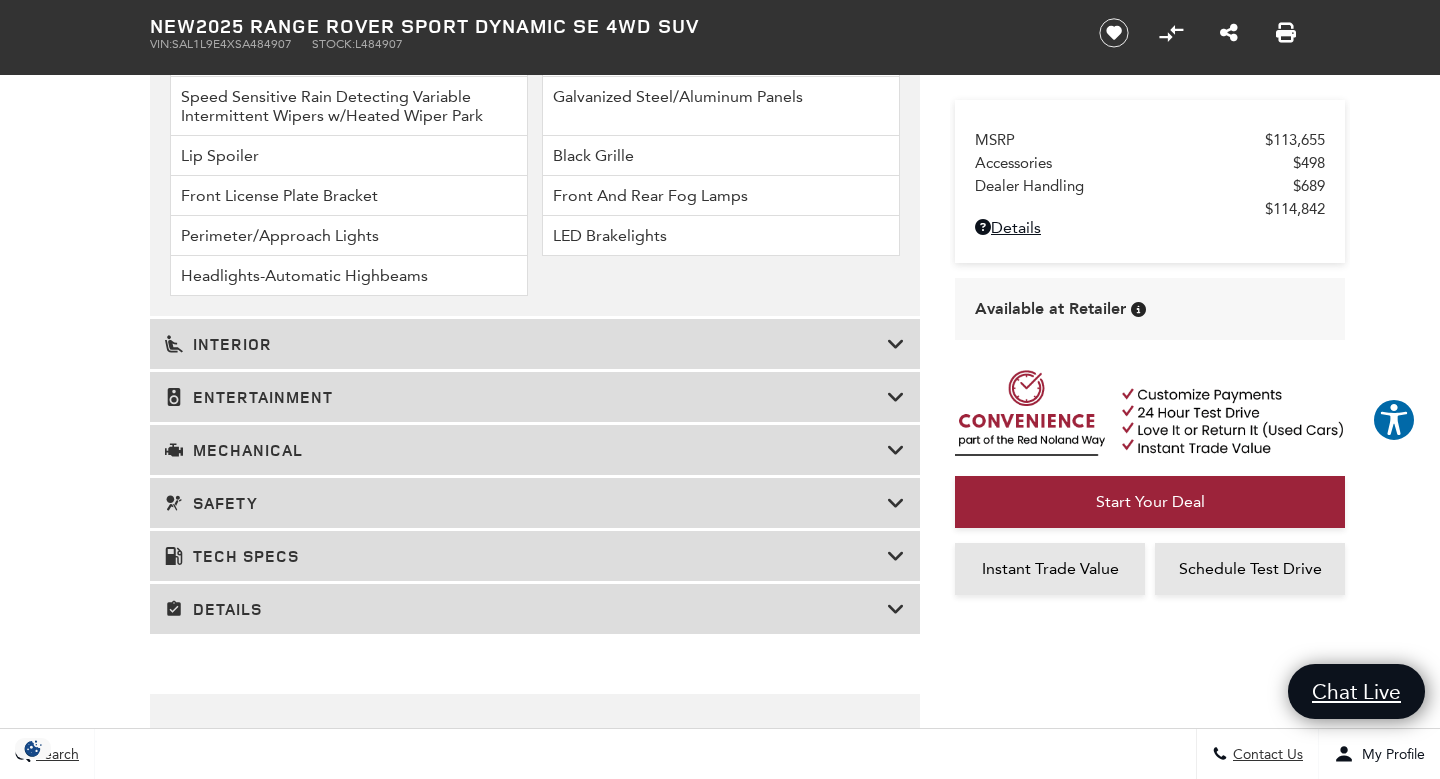 scroll, scrollTop: 3334, scrollLeft: 0, axis: vertical 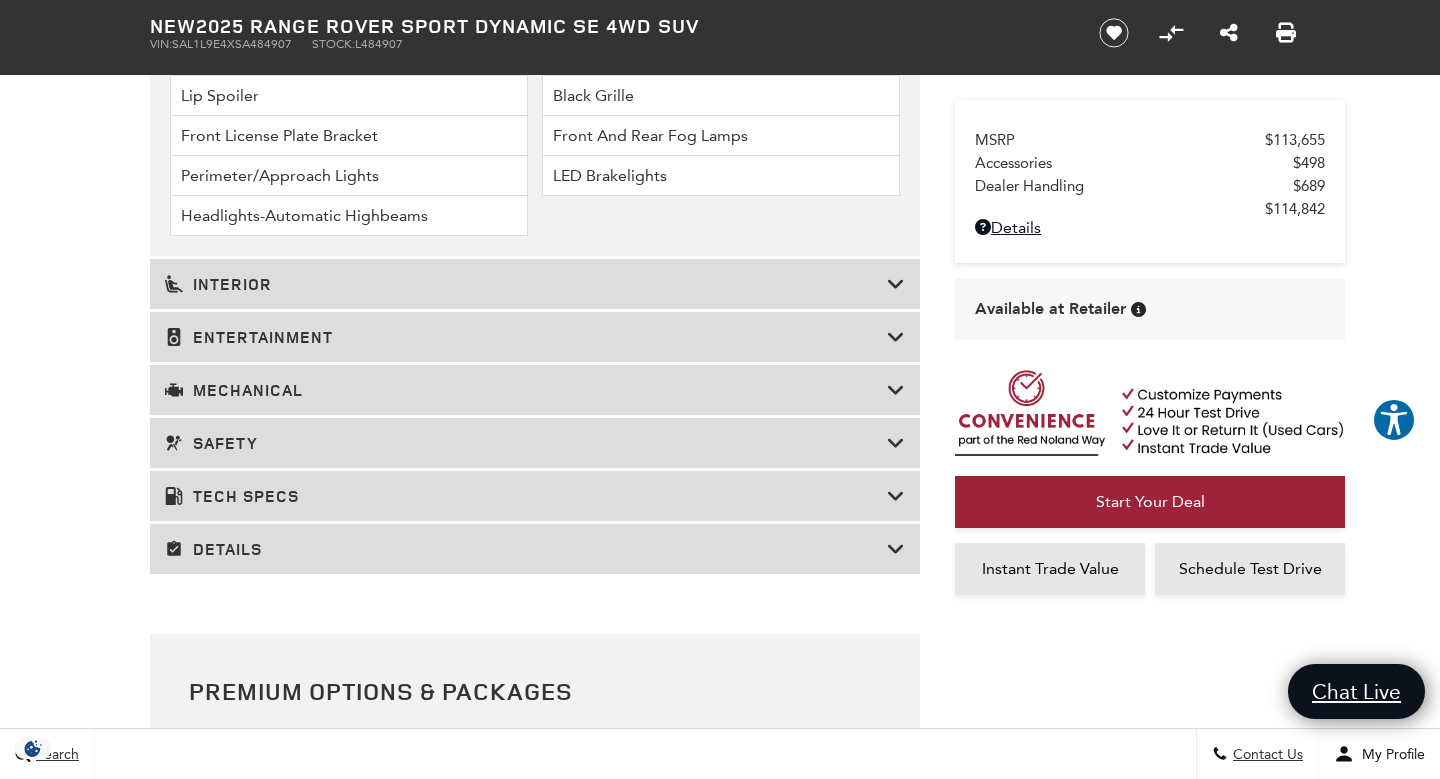 click on "Interior" at bounding box center (535, 284) 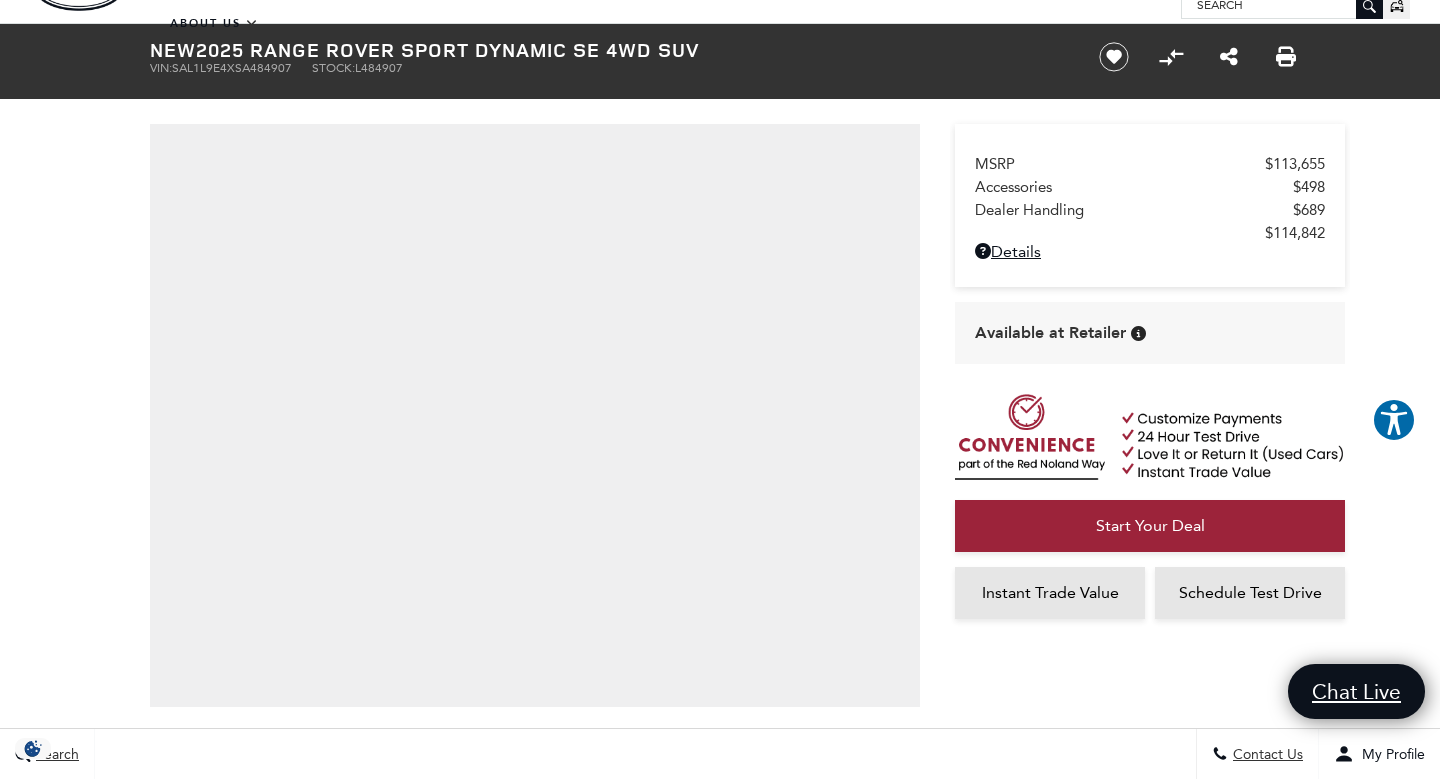 scroll, scrollTop: 72, scrollLeft: 0, axis: vertical 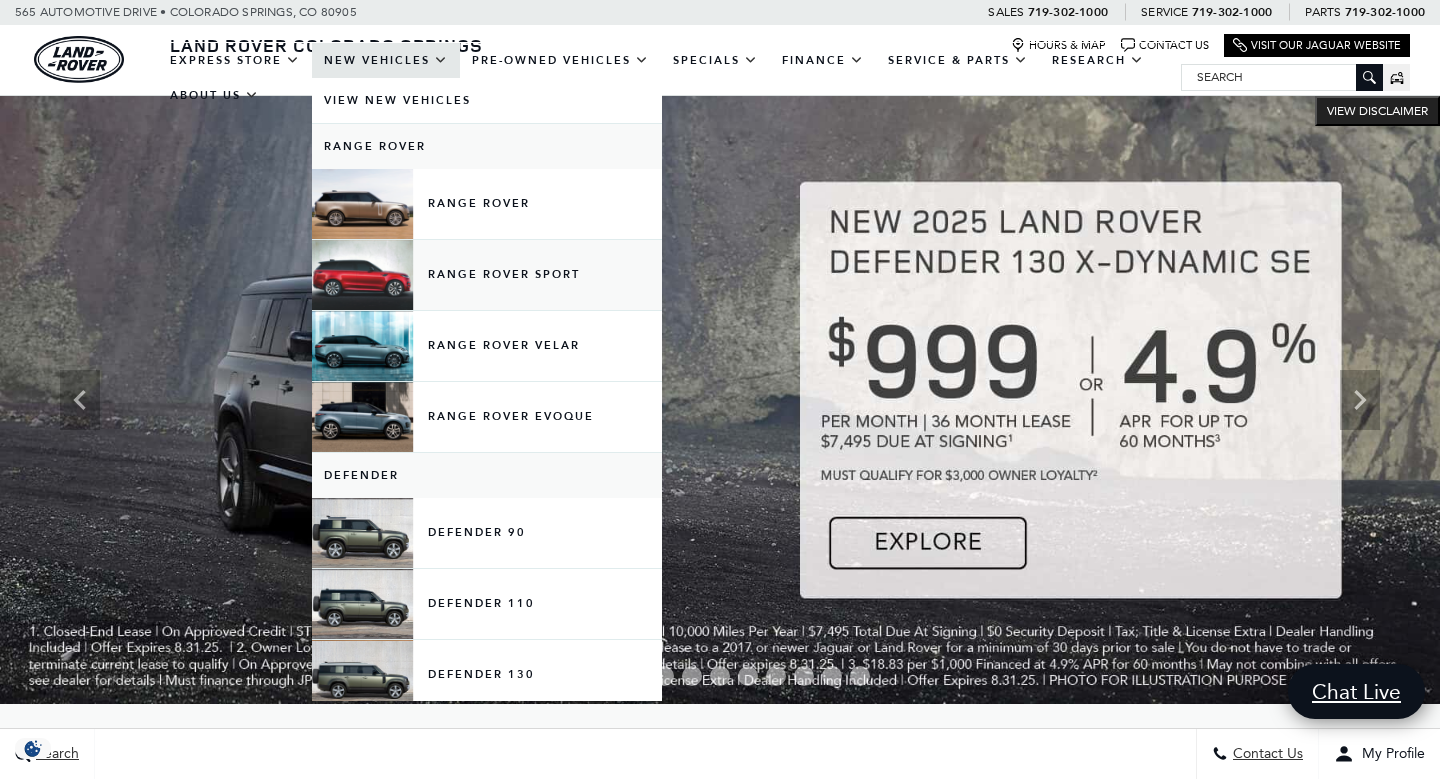 click on "Range Rover Sport" at bounding box center [487, 275] 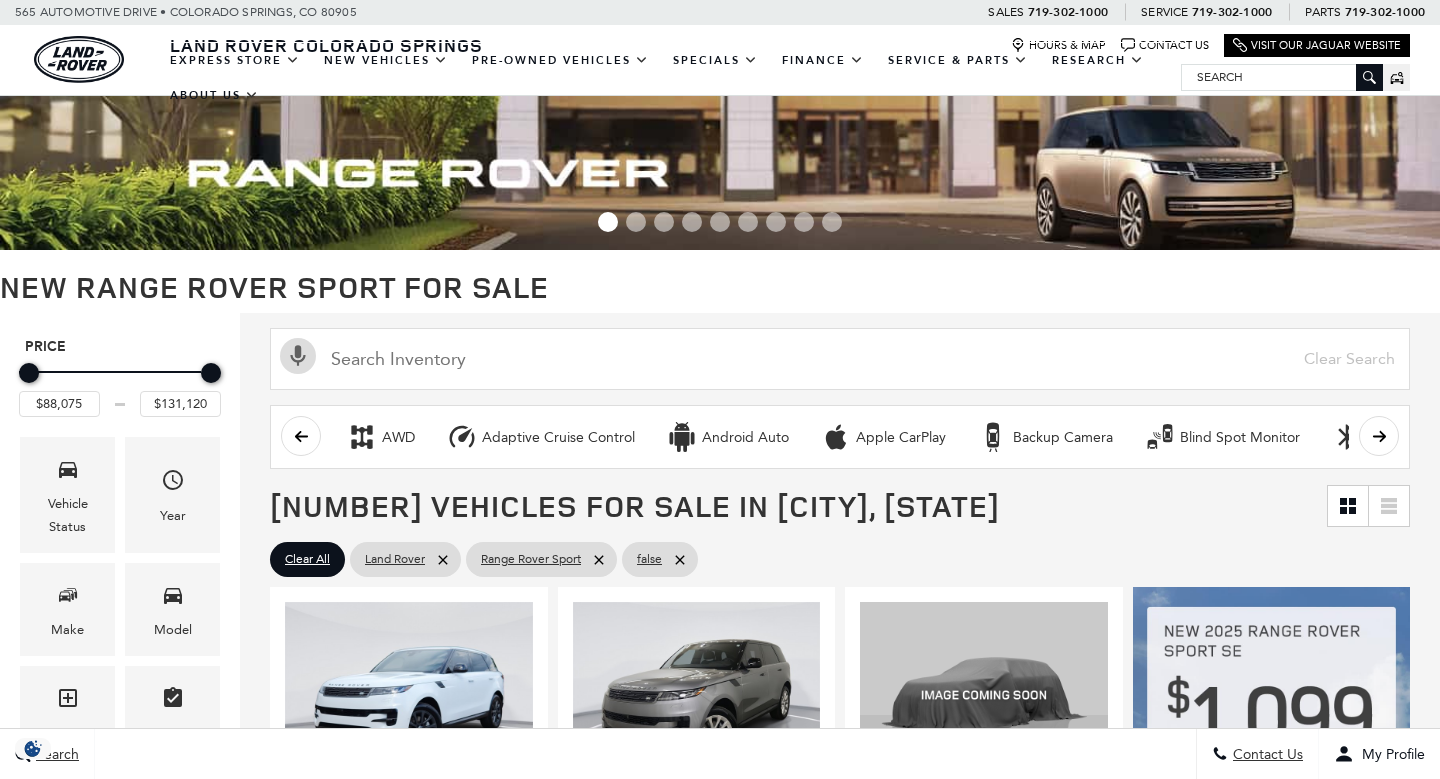 scroll, scrollTop: 0, scrollLeft: 0, axis: both 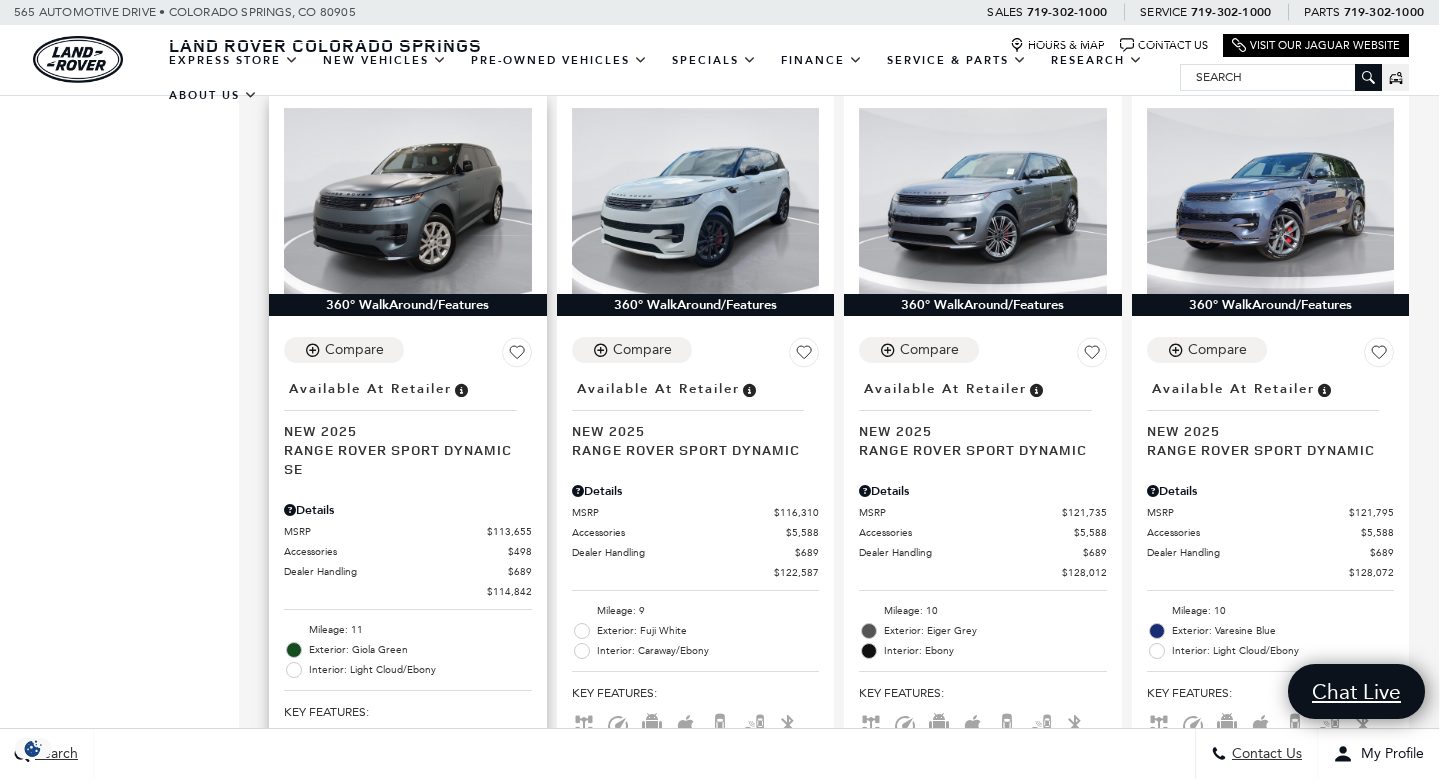 click on "Range Rover Sport Dynamic SE" at bounding box center [400, 459] 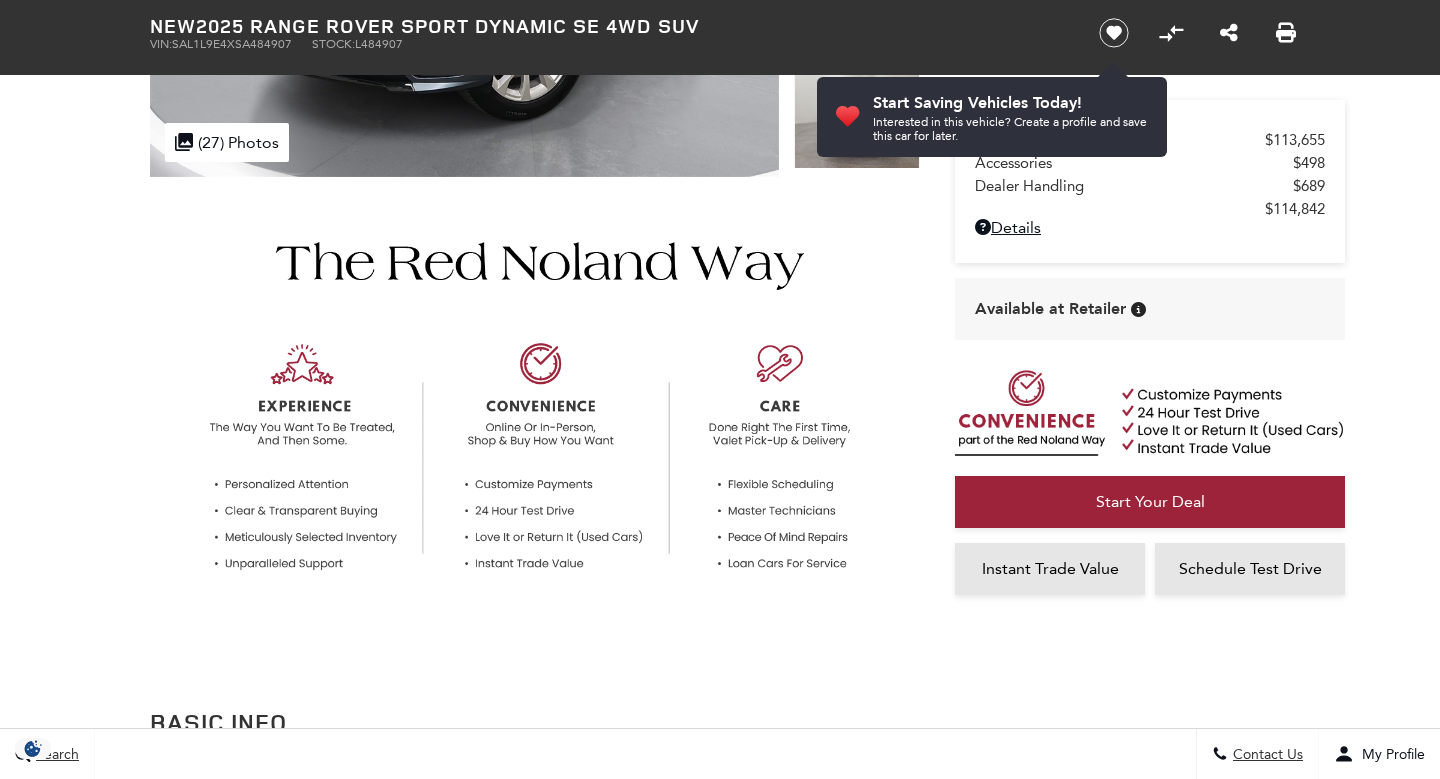 scroll, scrollTop: 491, scrollLeft: 0, axis: vertical 